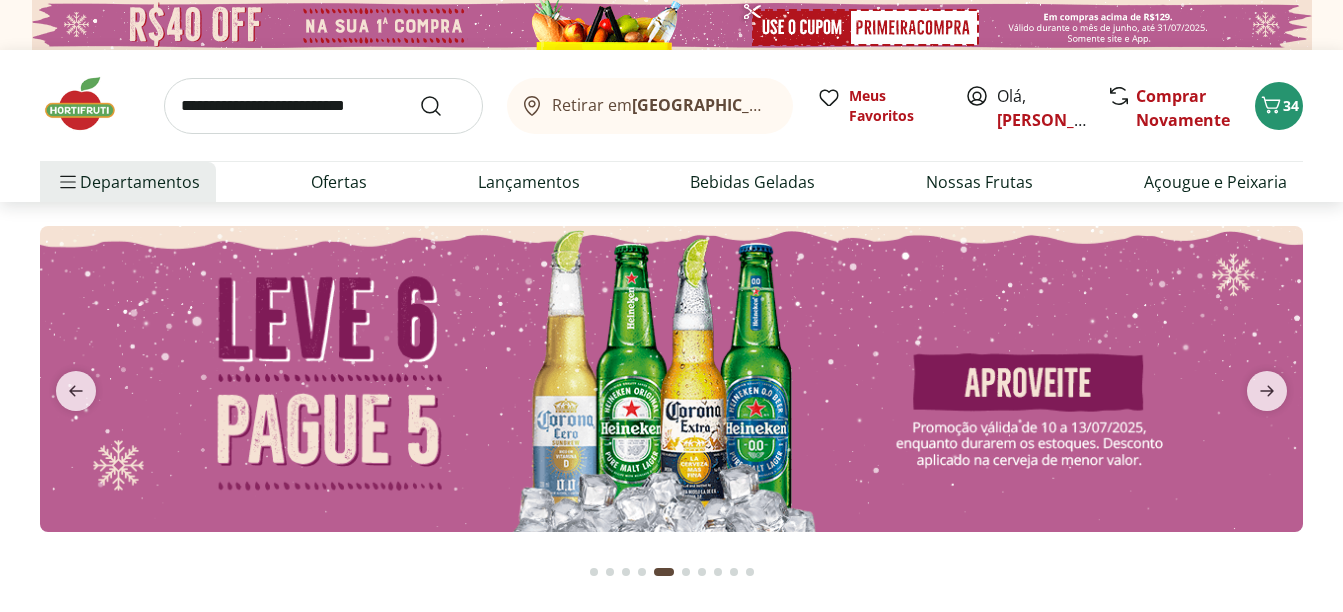 scroll, scrollTop: 0, scrollLeft: 0, axis: both 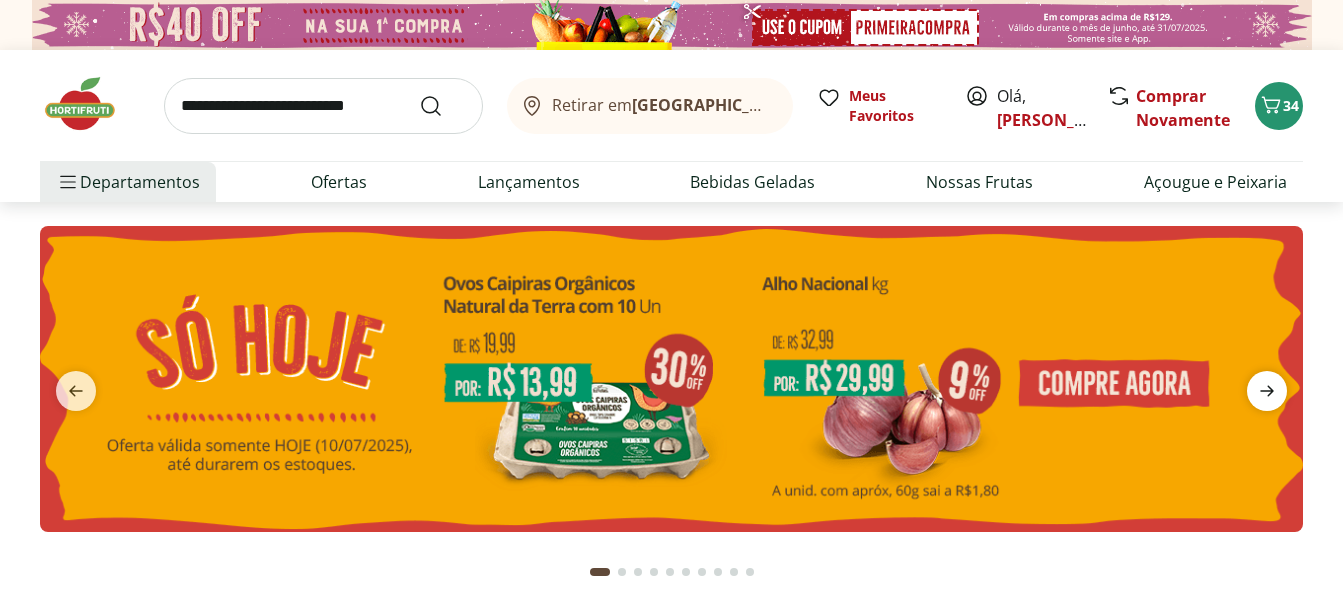 click 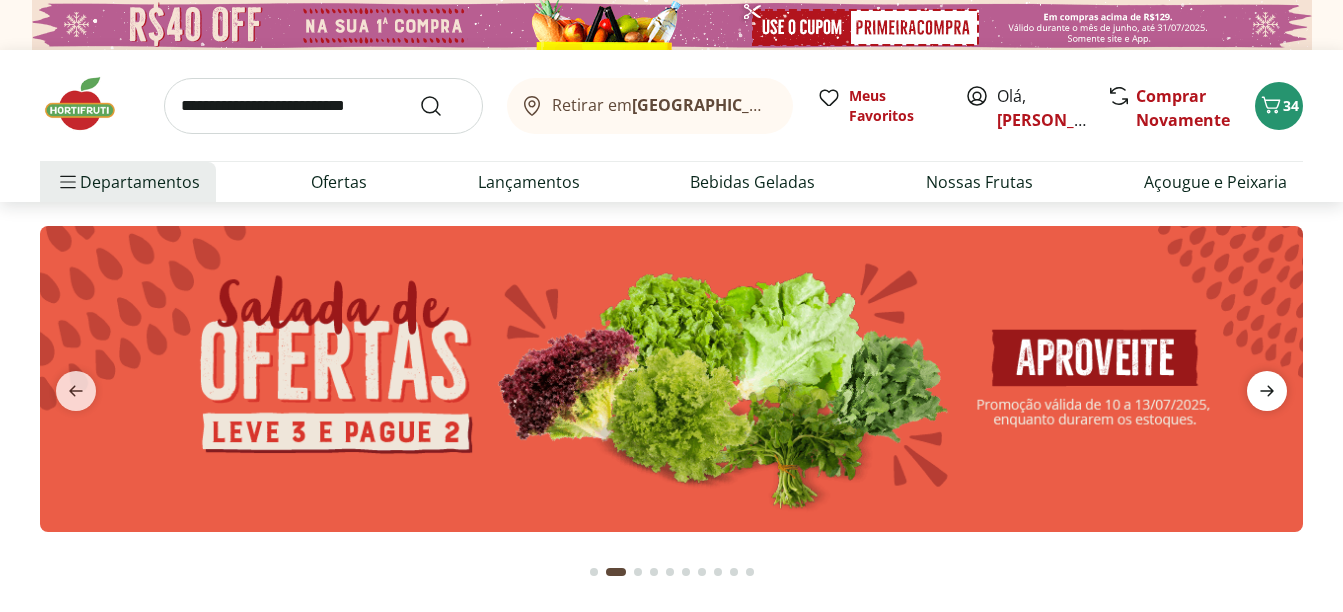 click 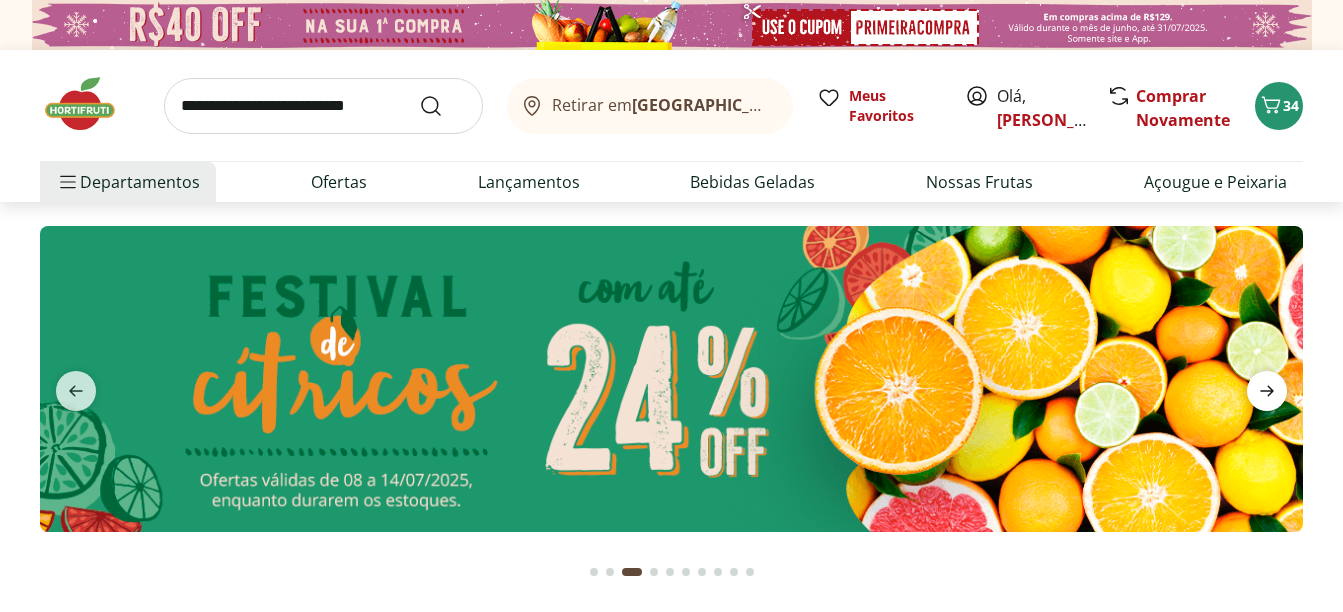 click 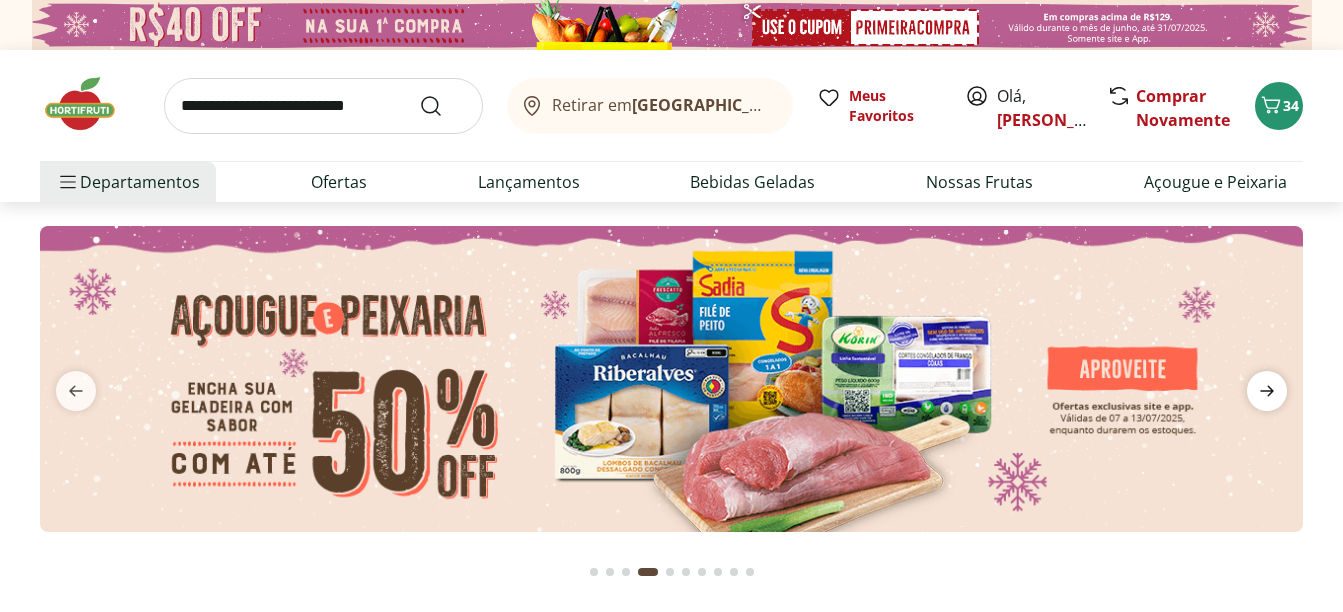 click 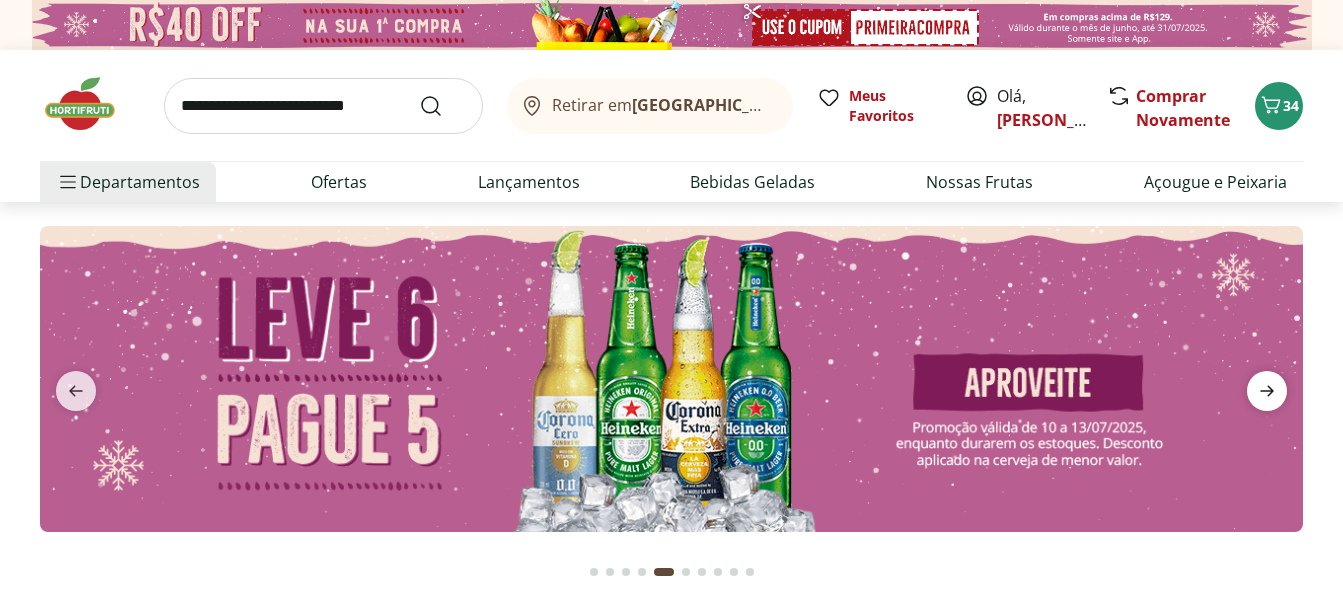 click 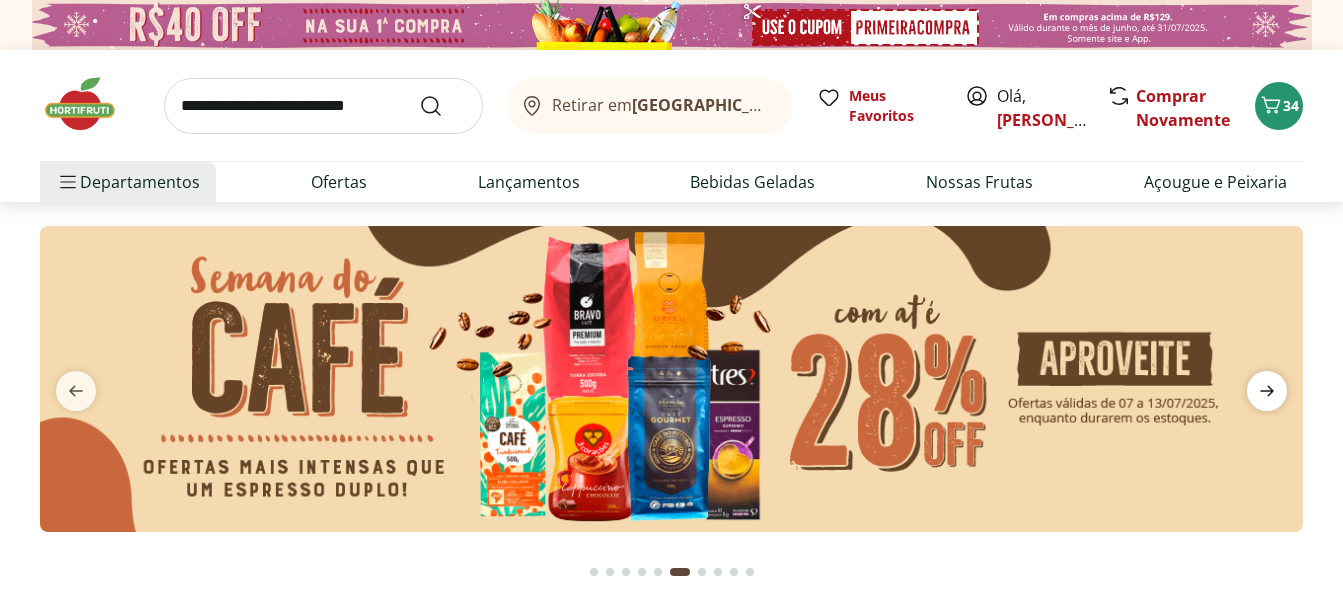 click 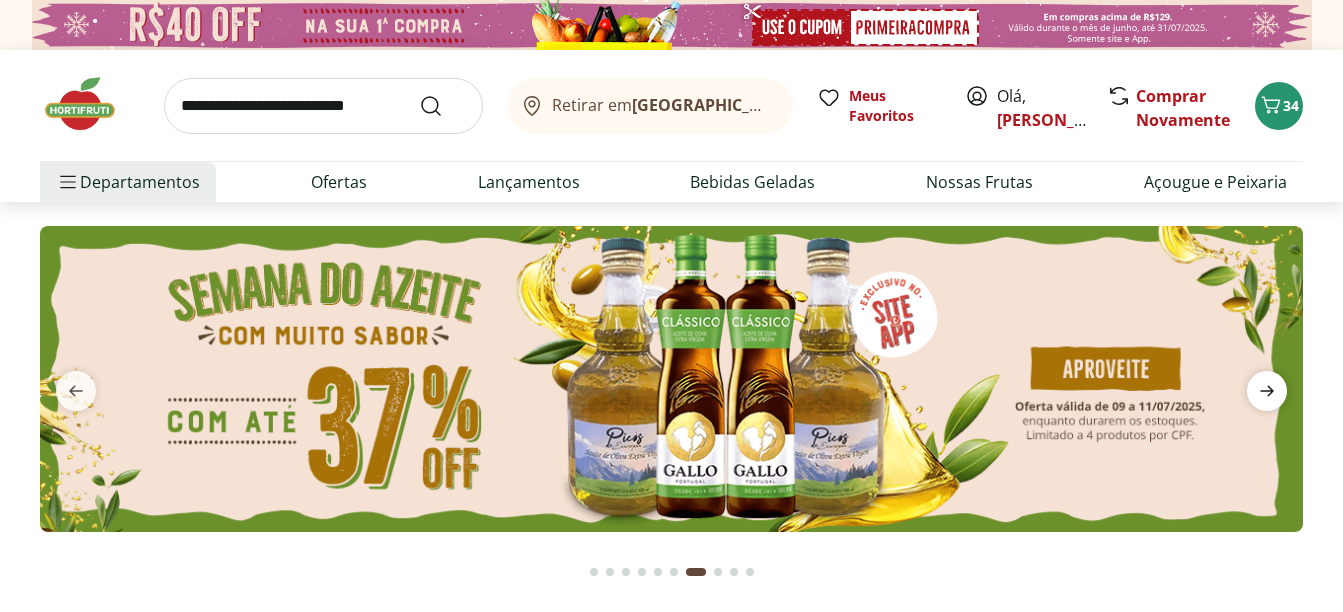 click 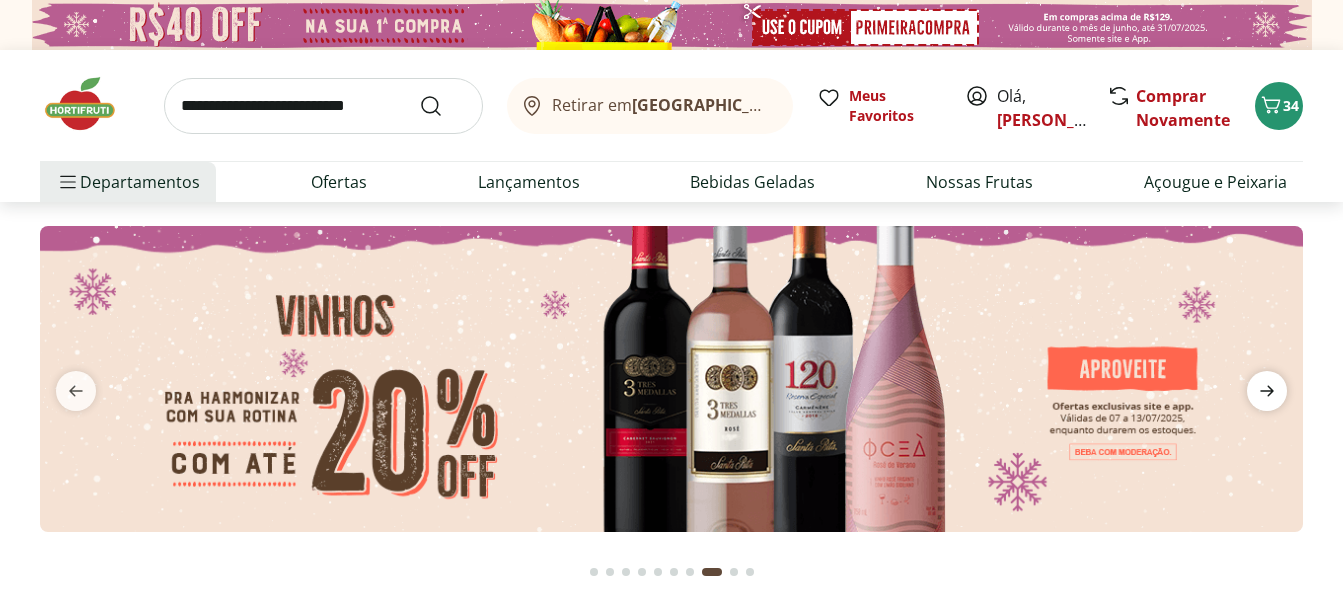 click 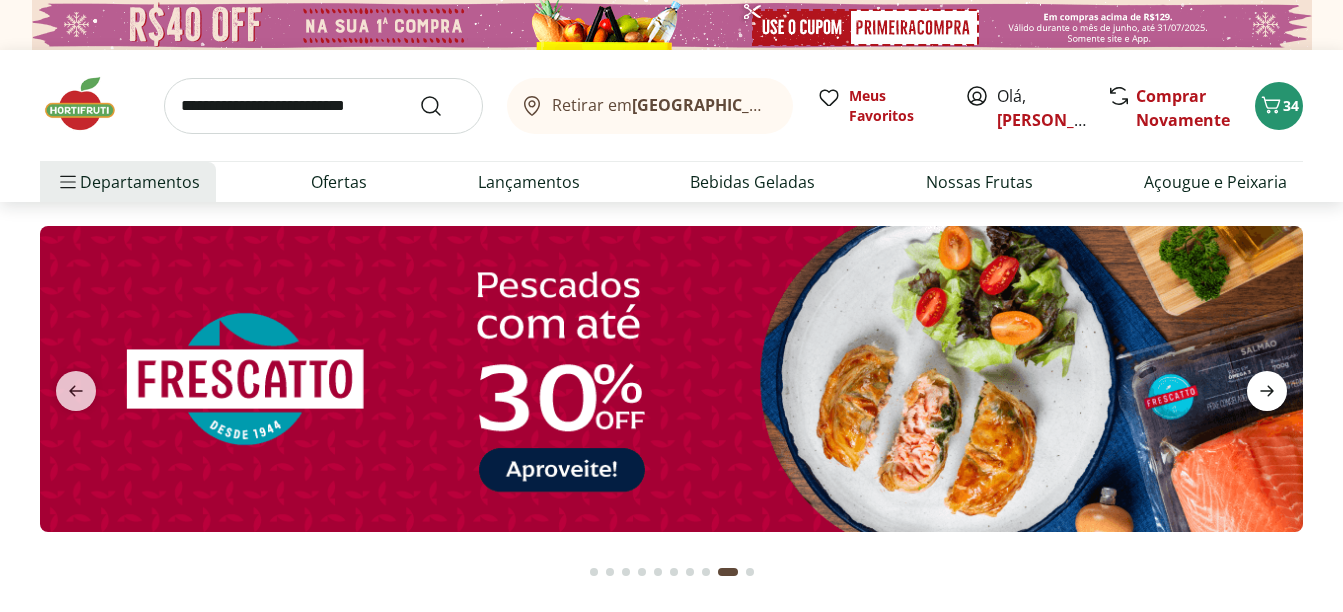 click 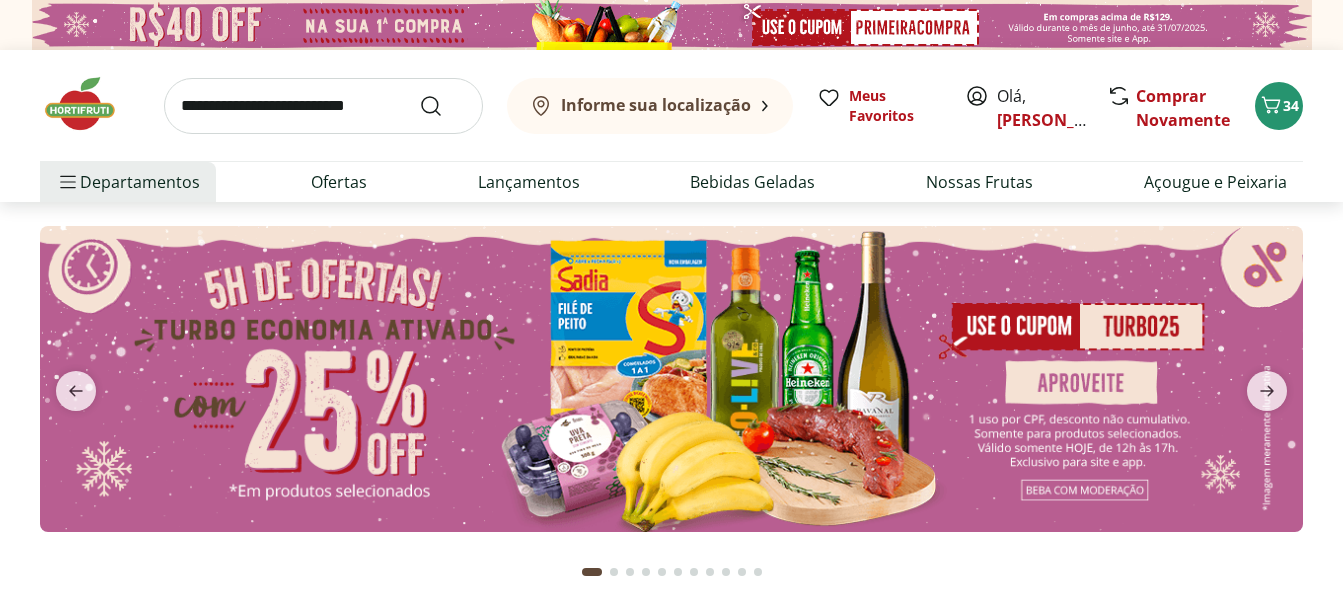 scroll, scrollTop: 0, scrollLeft: 0, axis: both 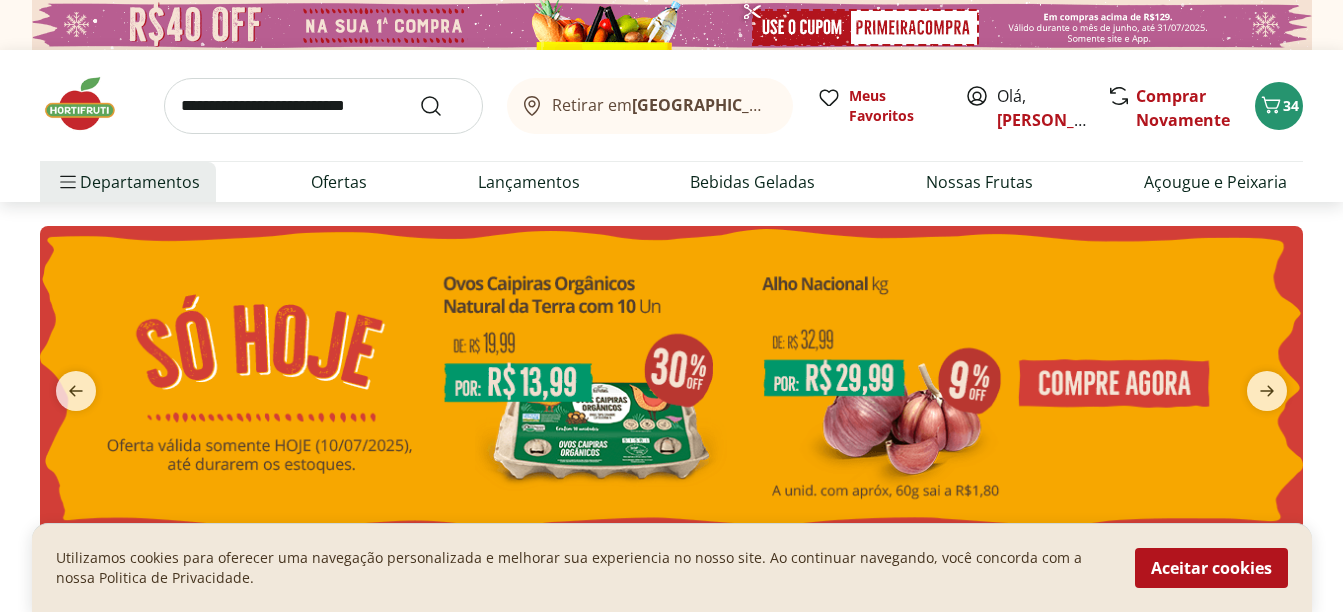 click at bounding box center (76, 391) 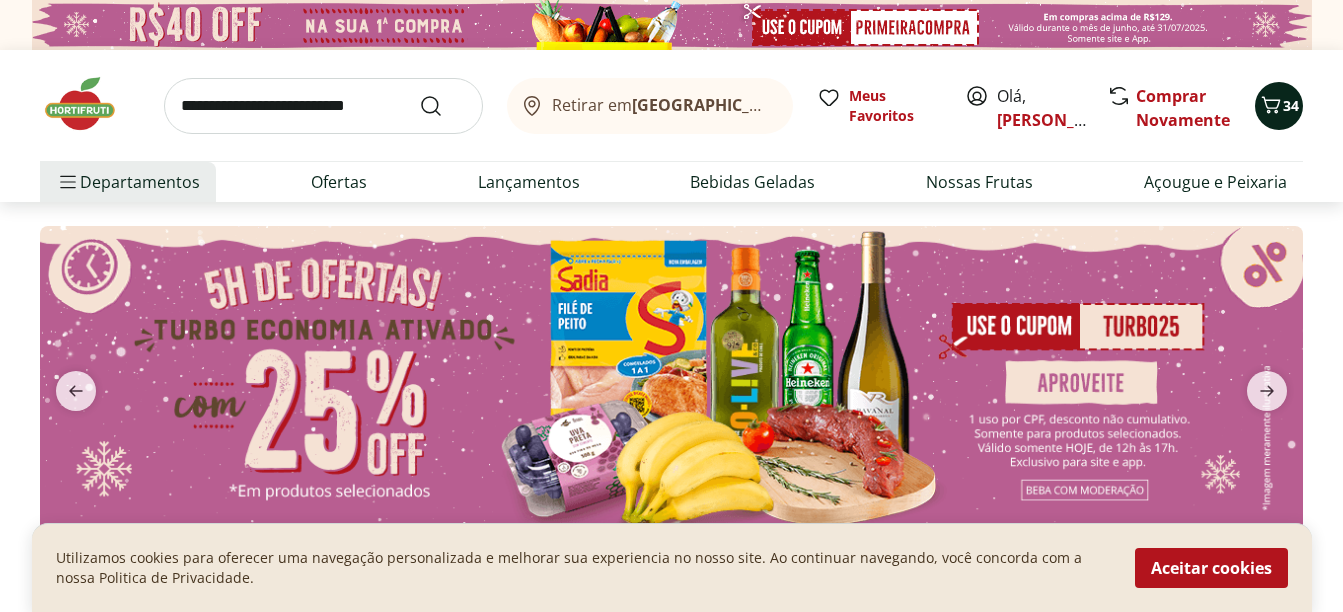 click 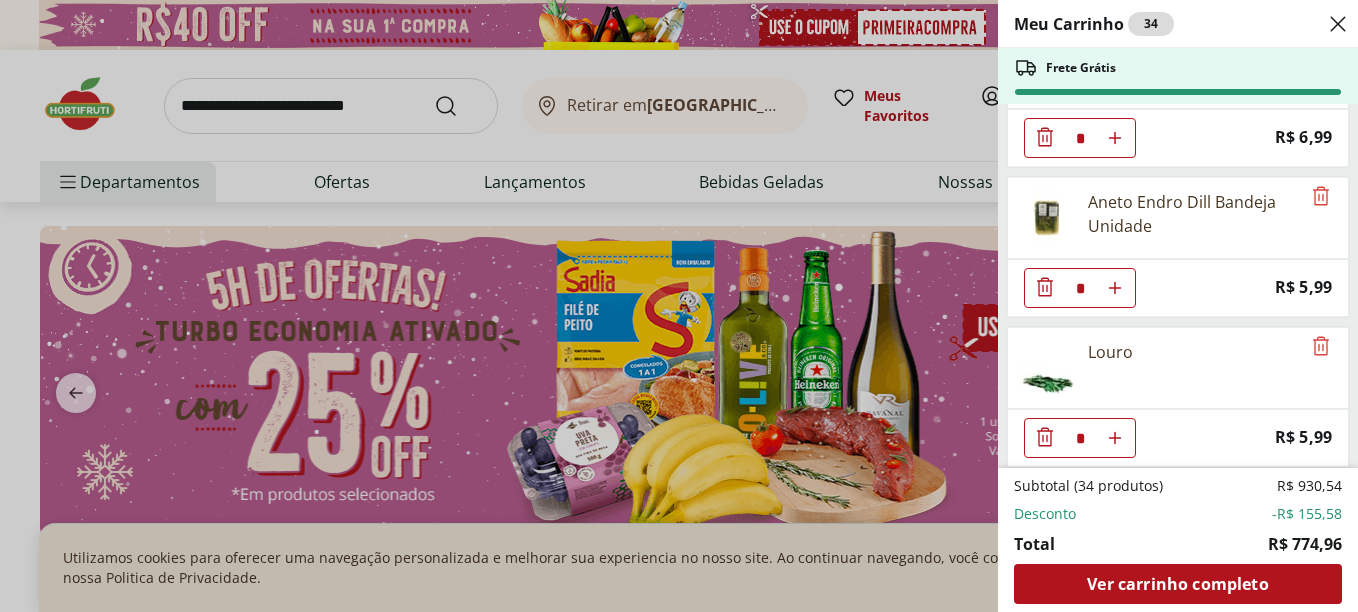 scroll, scrollTop: 2794, scrollLeft: 0, axis: vertical 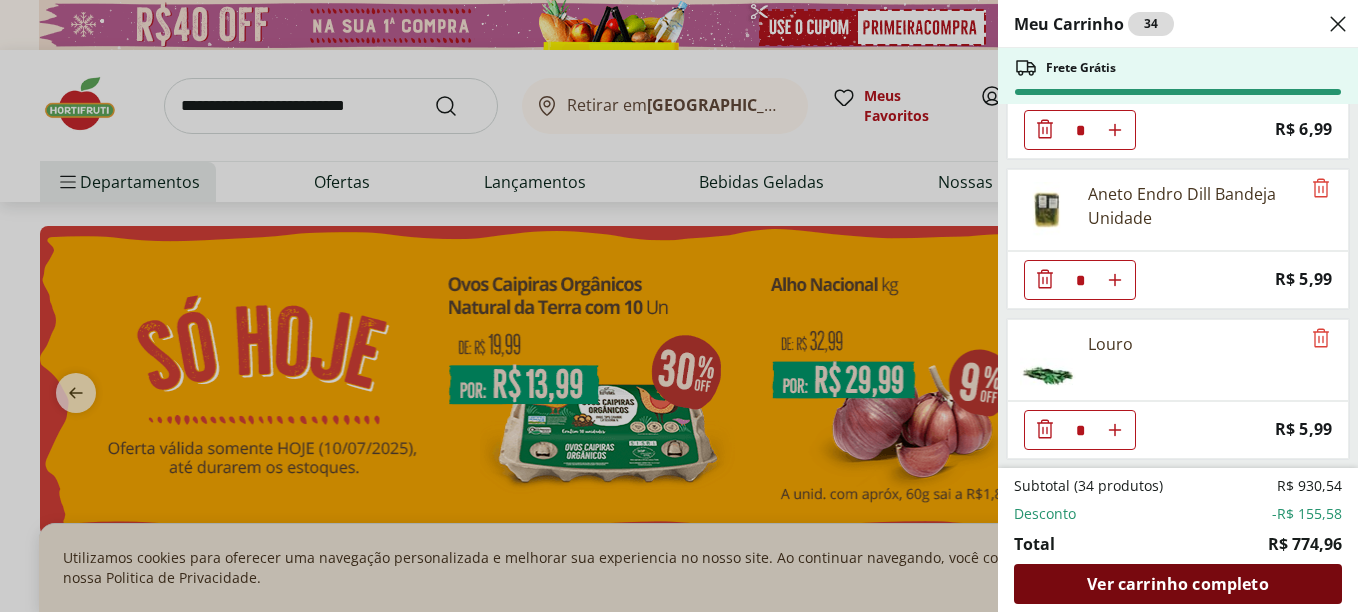 click on "Ver carrinho completo" at bounding box center (1177, 584) 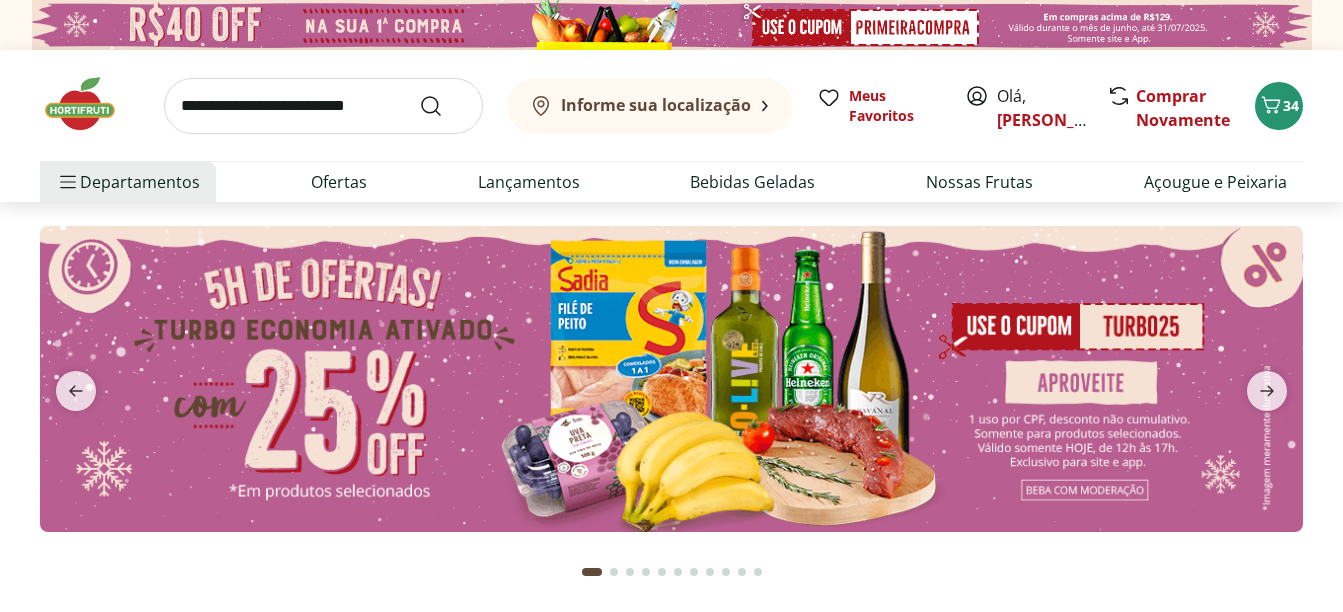 scroll, scrollTop: 0, scrollLeft: 0, axis: both 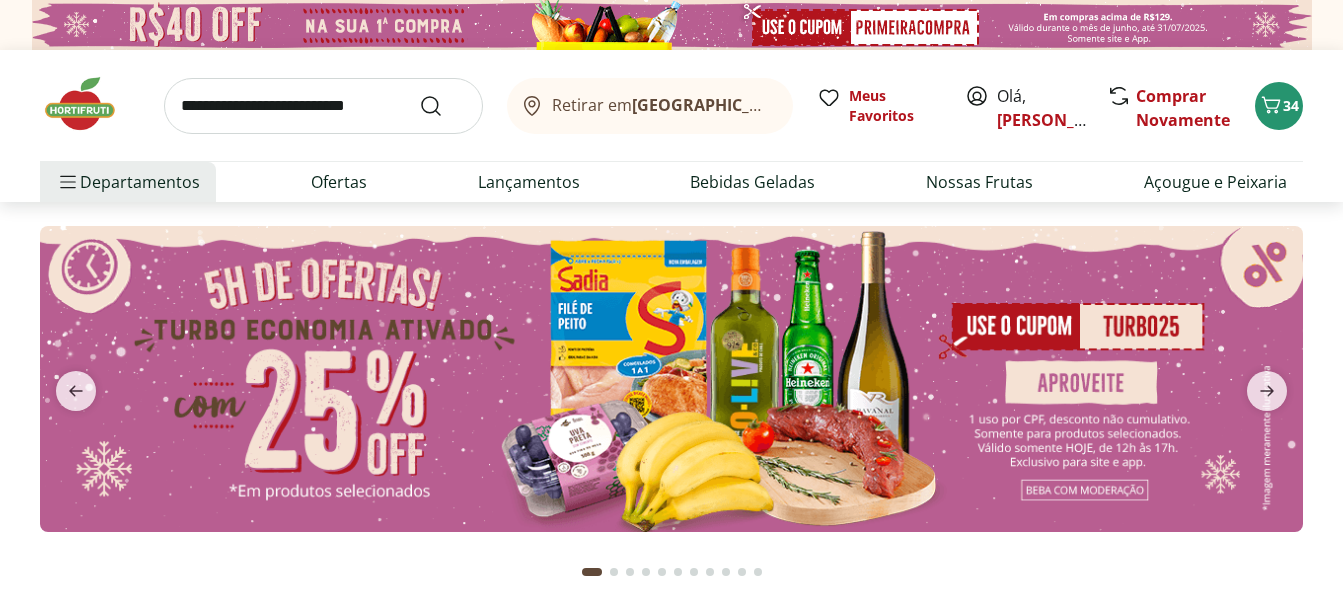 click at bounding box center (671, 379) 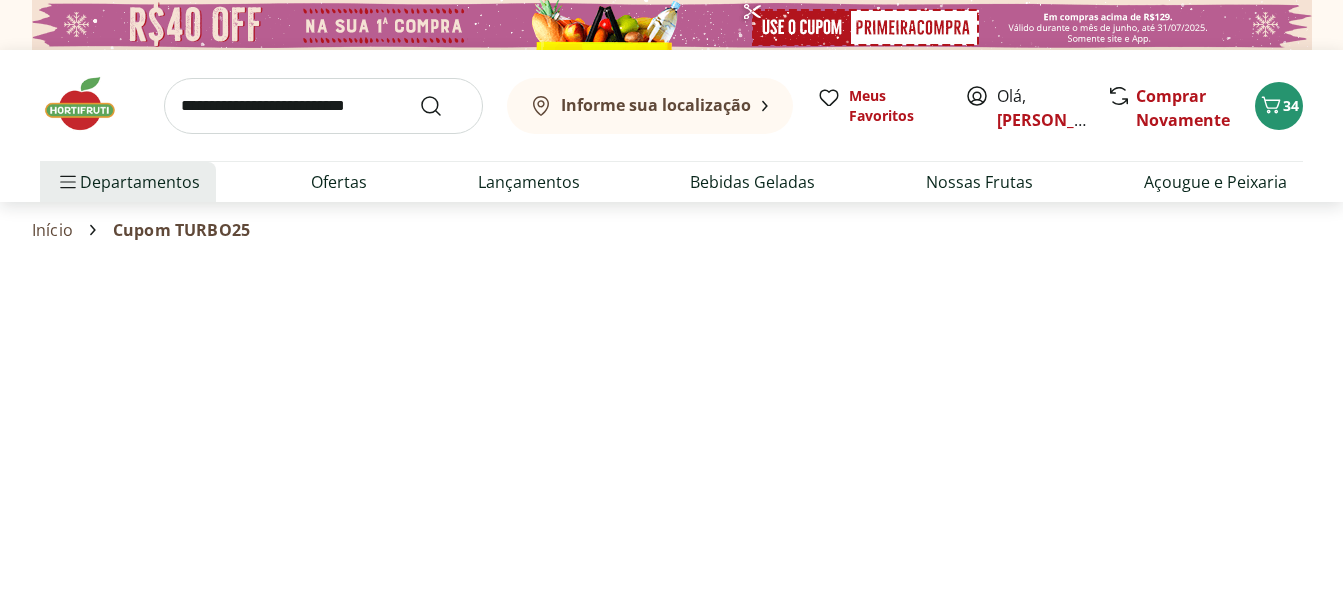select on "**********" 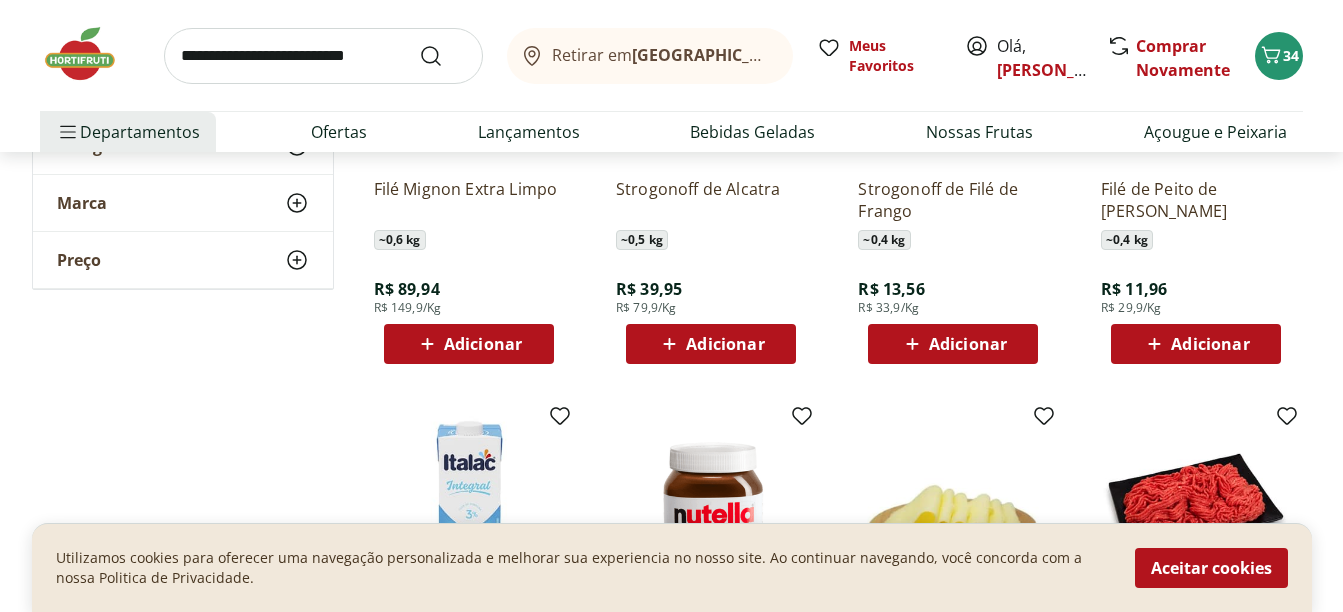 scroll, scrollTop: 700, scrollLeft: 0, axis: vertical 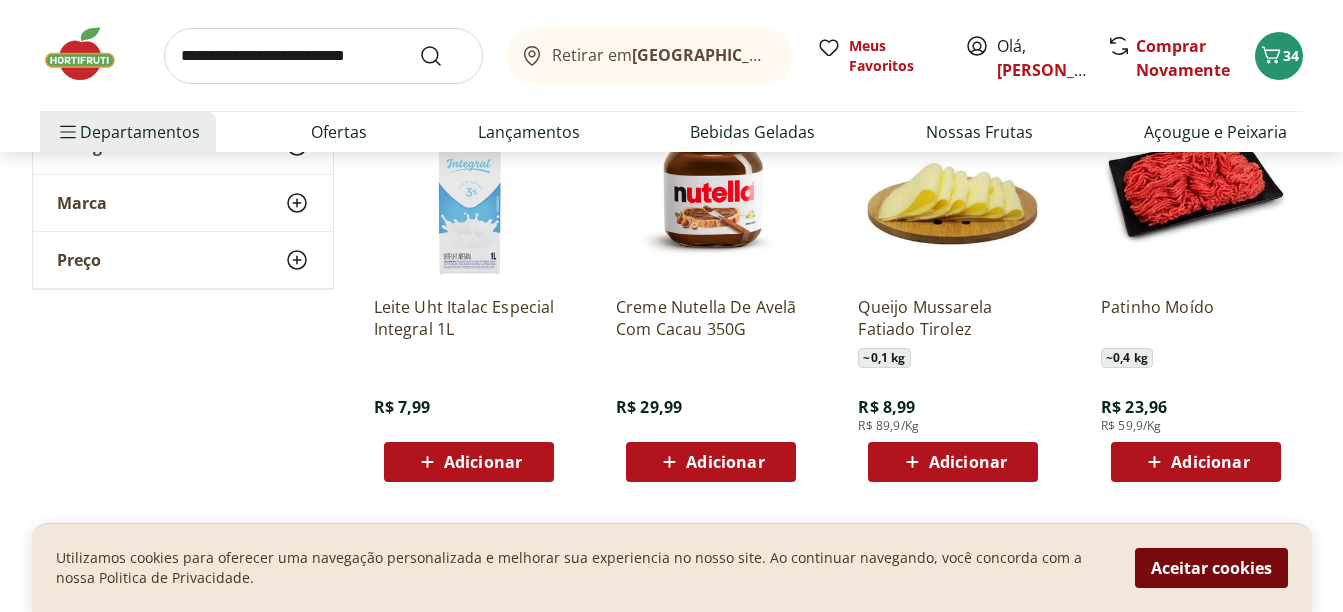 click on "Aceitar cookies" at bounding box center (1211, 568) 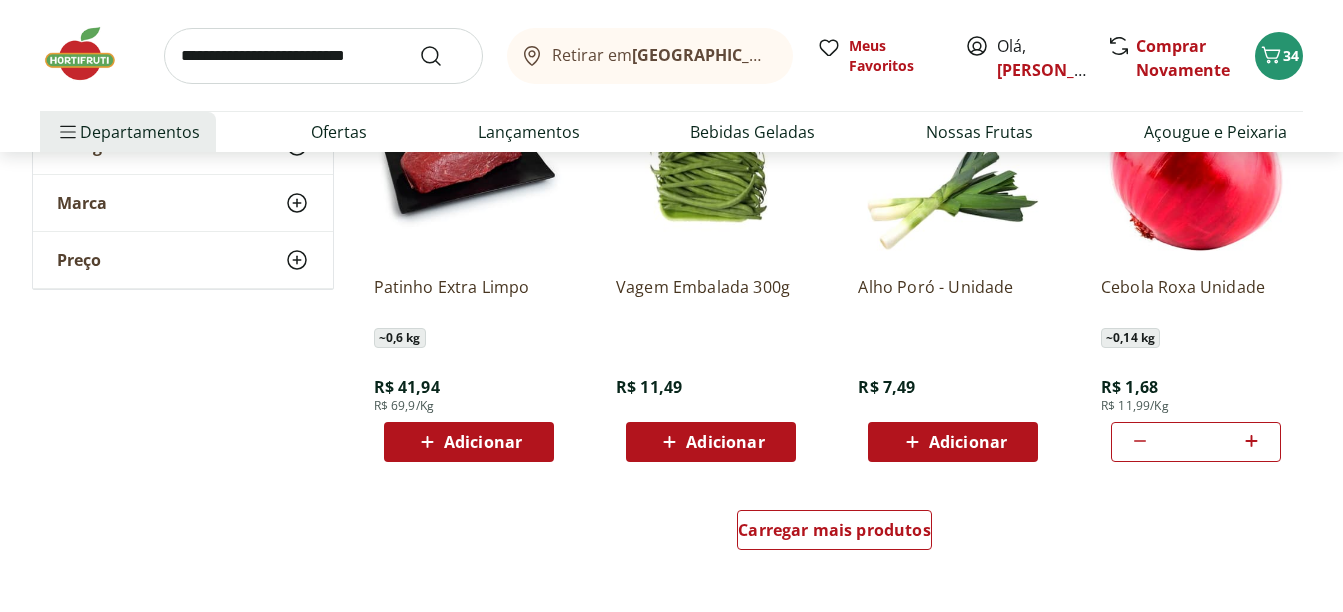 scroll, scrollTop: 1200, scrollLeft: 0, axis: vertical 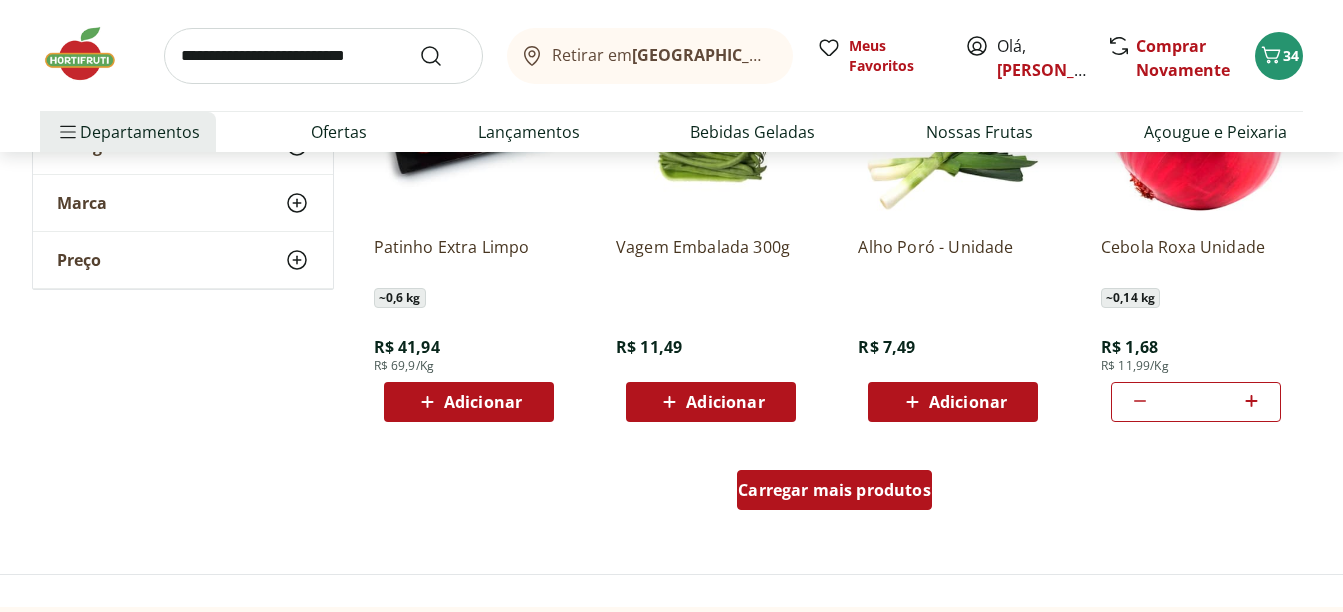 click on "Carregar mais produtos" at bounding box center [834, 490] 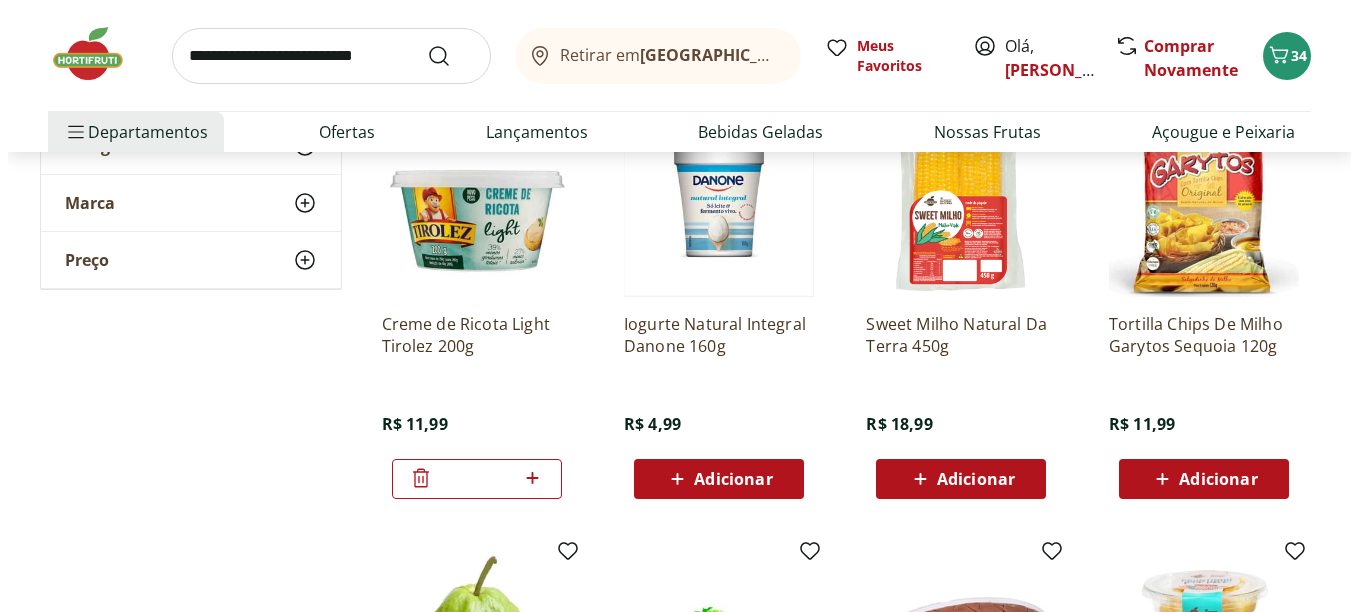 scroll, scrollTop: 1500, scrollLeft: 0, axis: vertical 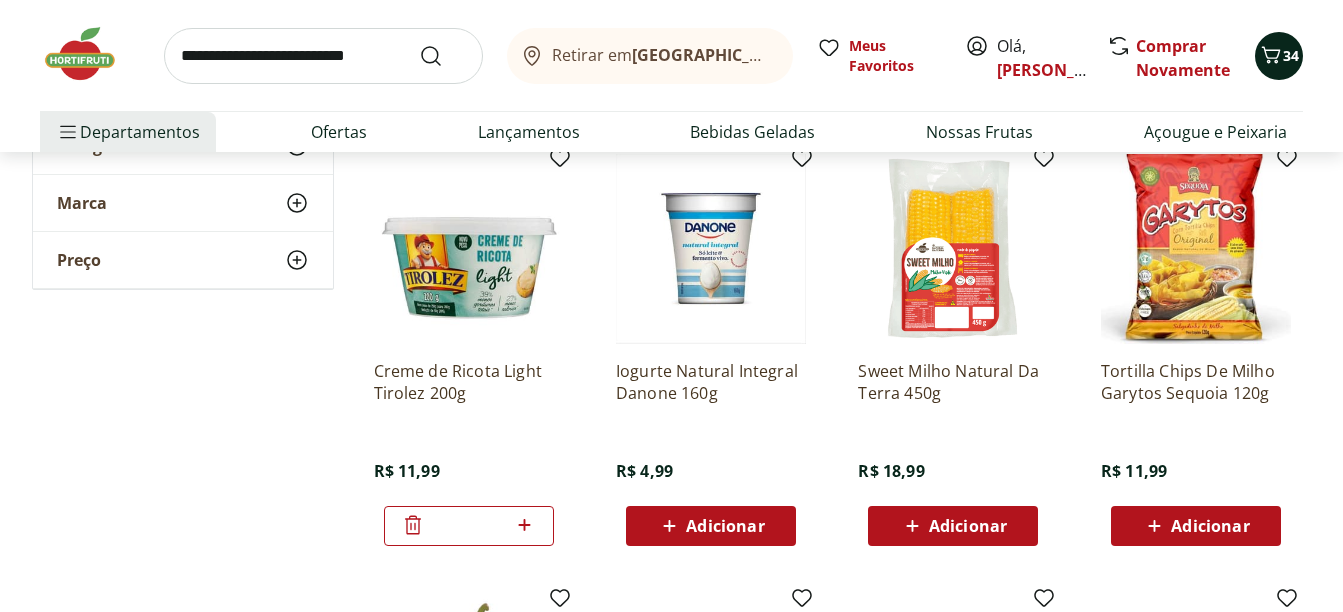 click on "34" at bounding box center (1279, 56) 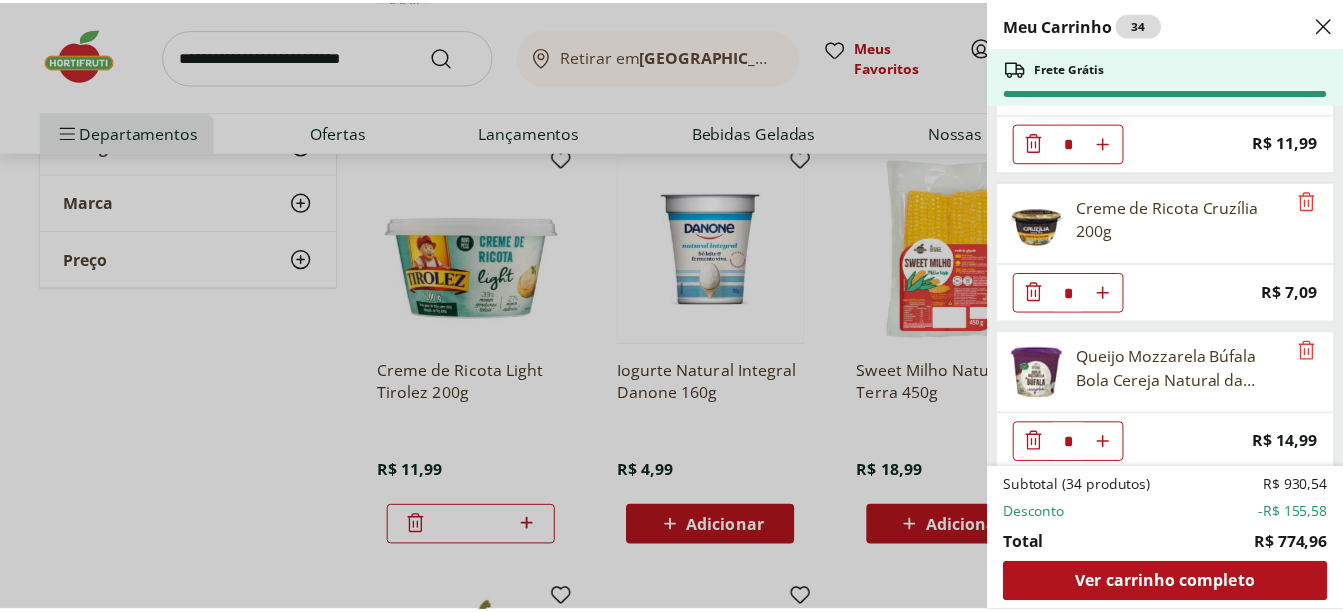 scroll, scrollTop: 2200, scrollLeft: 0, axis: vertical 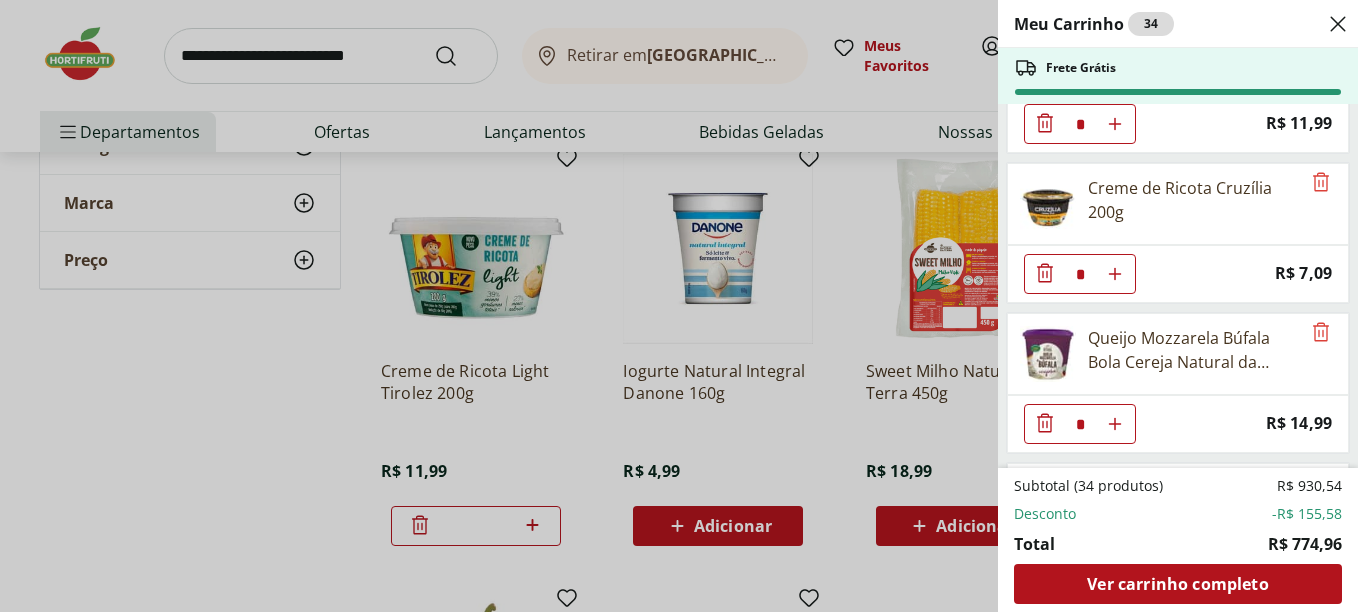 click on "Meu Carrinho 34 Frete Grátis Carpaccio de Salmão Natural da Terra 100g * Original price: R$ 33,99 Price: R$ 27,19 Lombo de Salmão Congelado Natural da Terra 500g * Original price: R$ 89,99 Price: R$ 71,99 Lombo De Atum Fresco Sem Pele Frescatto 400G * Original price: R$ 59,99 Price: R$ 47,99 Azeite Extra Virgem O Live 450ml * Original price: R$ 44,99 Price: R$ 32,99 Filé de Tilápia Fresco Frescatto 400g * Original price: R$ 41,99 Price: R$ 33,59 Vieira Canadense Congelado Frescatto 200g * Original price: R$ 129,90 Price: R$ 103,92 Couve Chinesa Acelga Orgânica Bandeja * Price: R$ 7,99 Pimentão Amarelo Unidade * Price: R$ 5,72 Cebola Roxa Unidade * Price: R$ 1,68 Cebola Nacional unidade * Price: R$ 1,10 Ervilha Partida Tipo 2 Yoki 400g * Price: R$ 11,69 Linguiça Calabresa Defumada Sadia Perdigão * Price: R$ 10,40 Batata Asterix Unidade * Price: R$ 1,52 Queijo Gorgonzola Cruzillia * Price: R$ 20,98 Creme de Ricota Light Tirolez 200g * Price: R$ 11,99 Creme de Ricota Cruzília 200g" at bounding box center (679, 306) 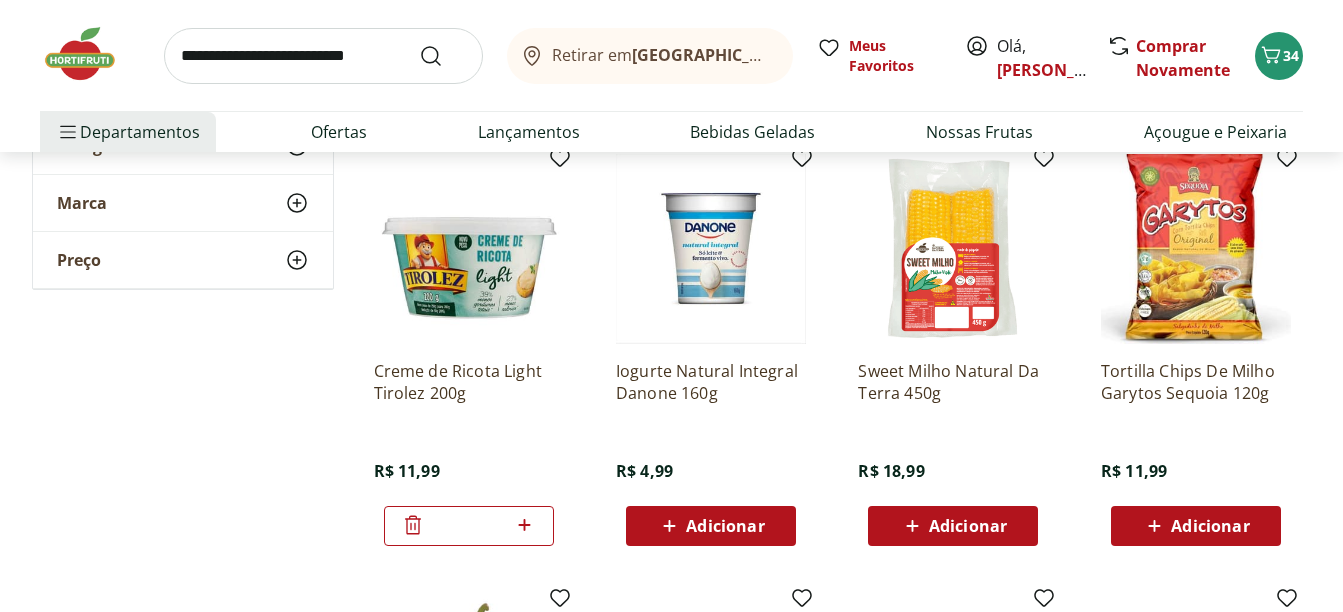 click 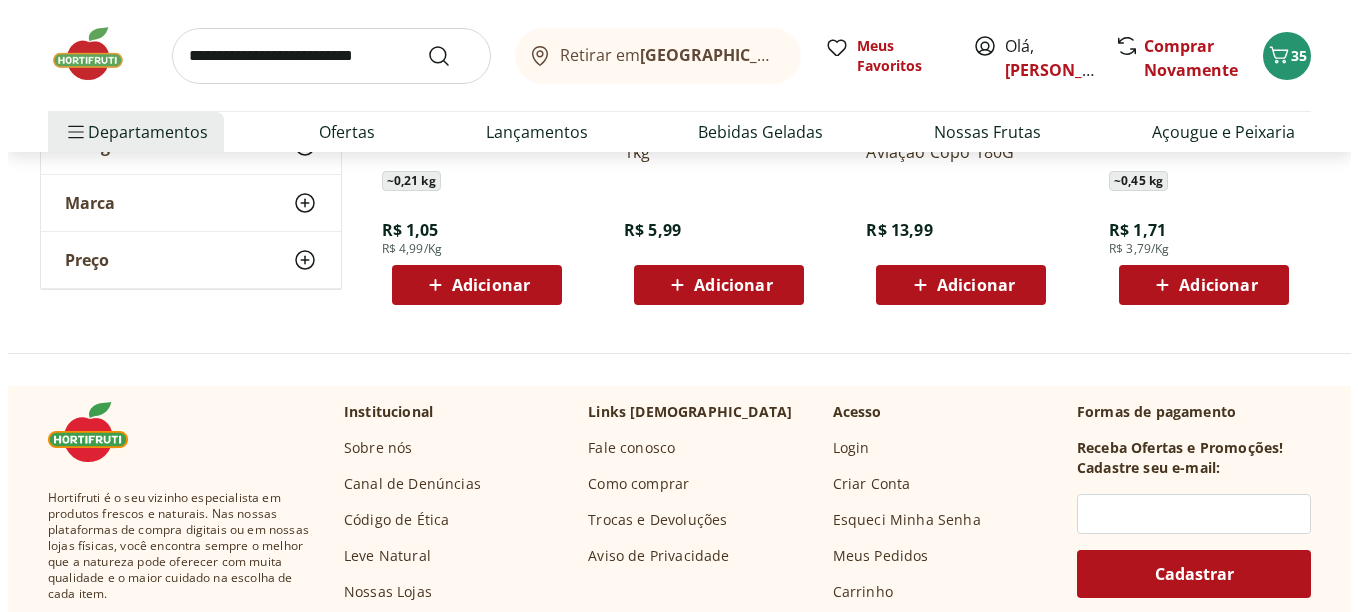 scroll, scrollTop: 2300, scrollLeft: 0, axis: vertical 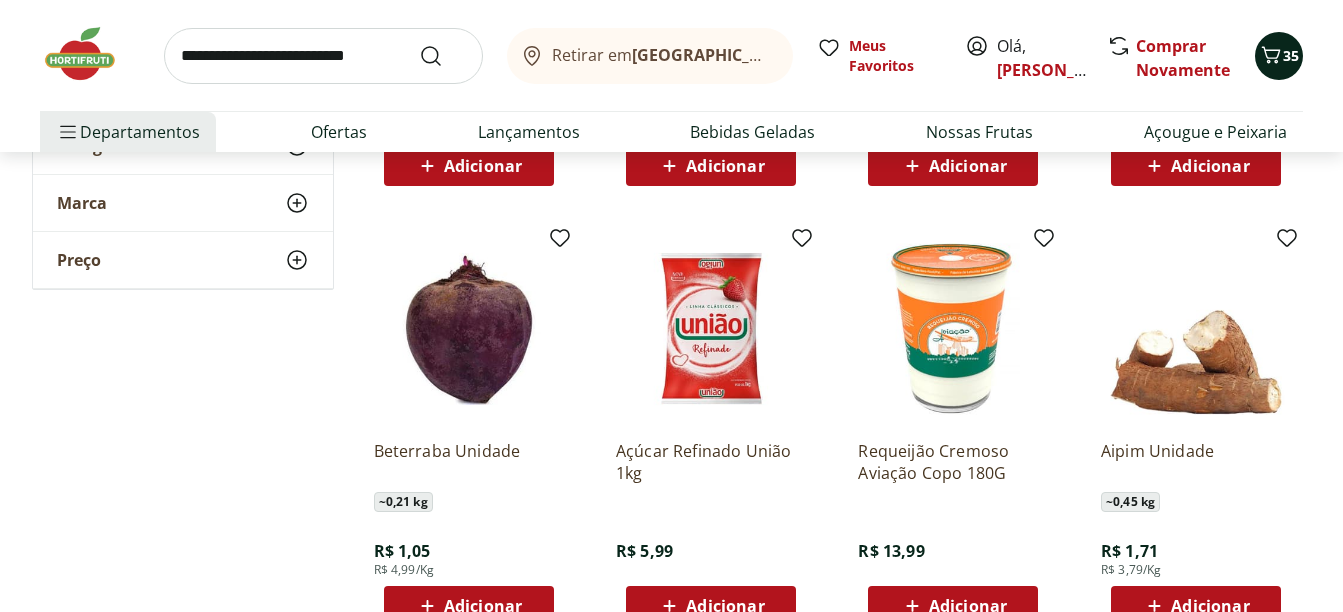 click 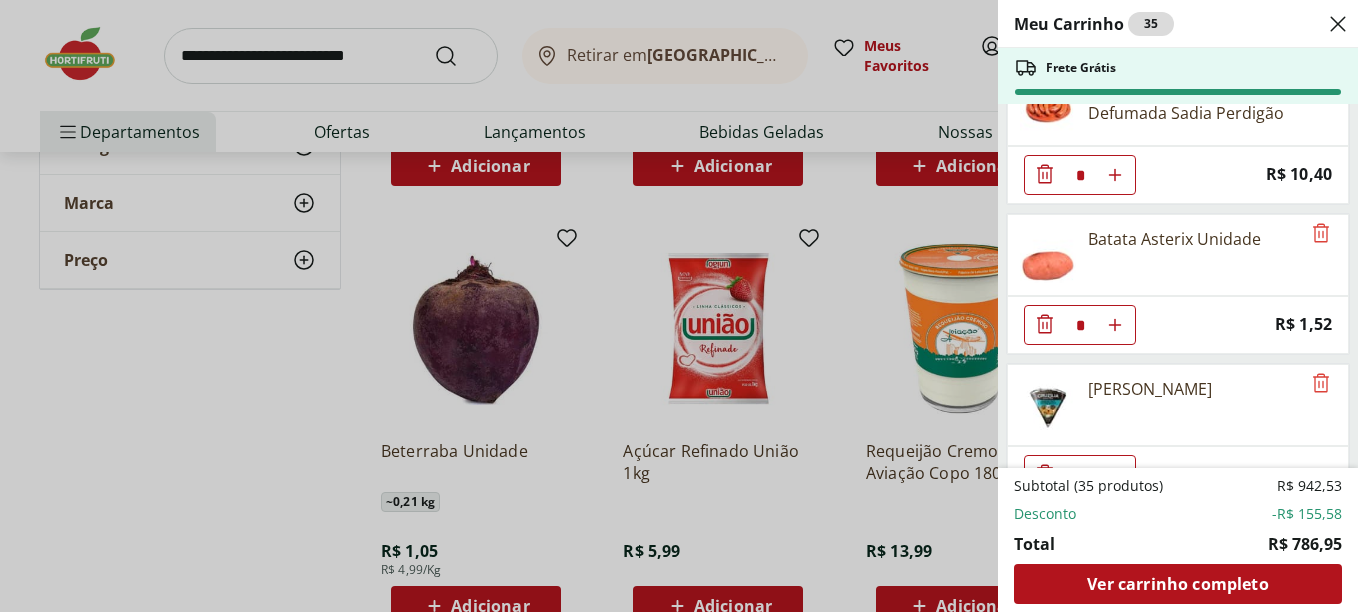 scroll, scrollTop: 1700, scrollLeft: 0, axis: vertical 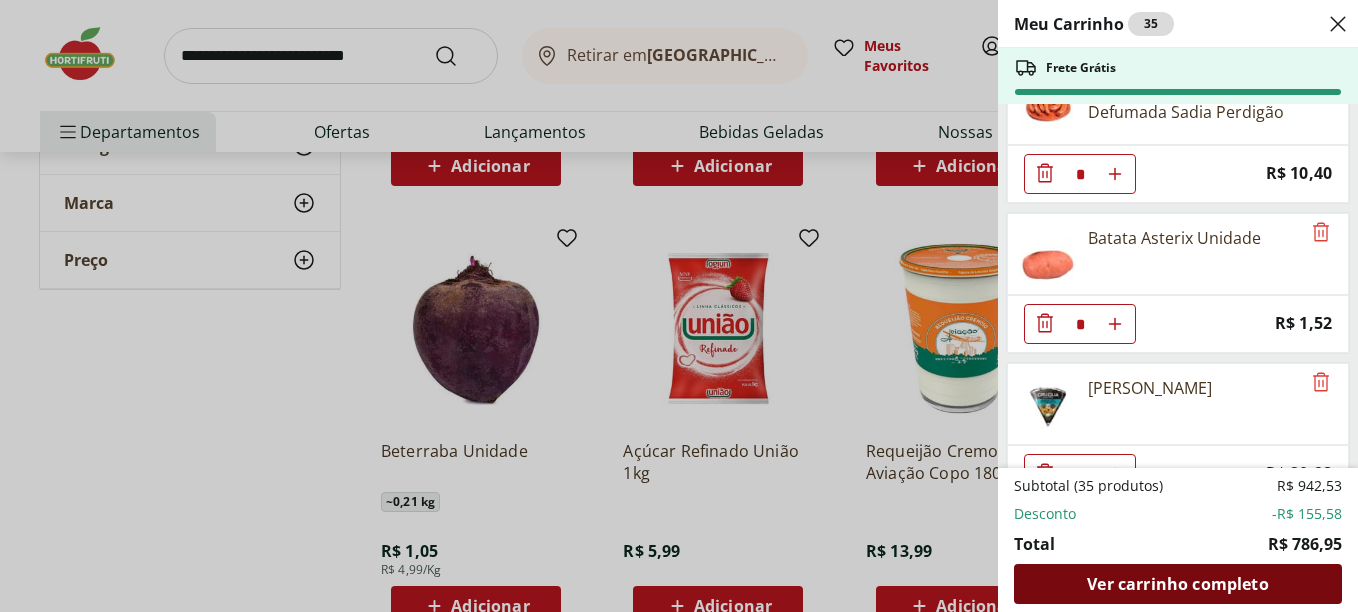 click on "Ver carrinho completo" at bounding box center [1177, 584] 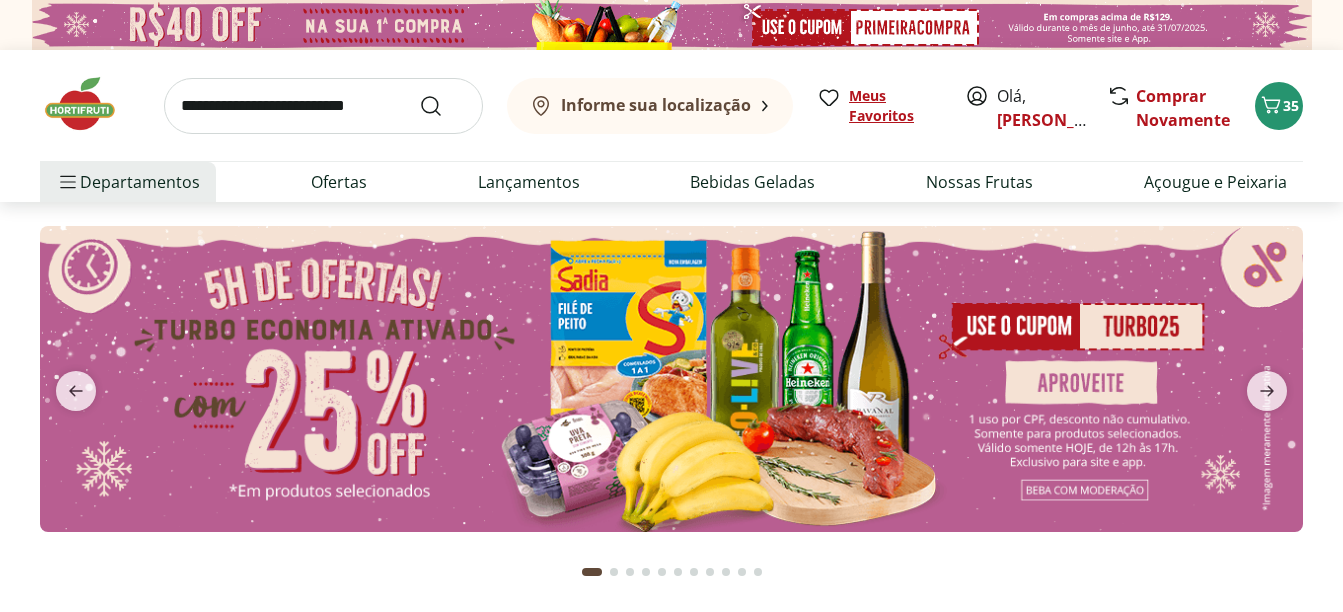 scroll, scrollTop: 0, scrollLeft: 0, axis: both 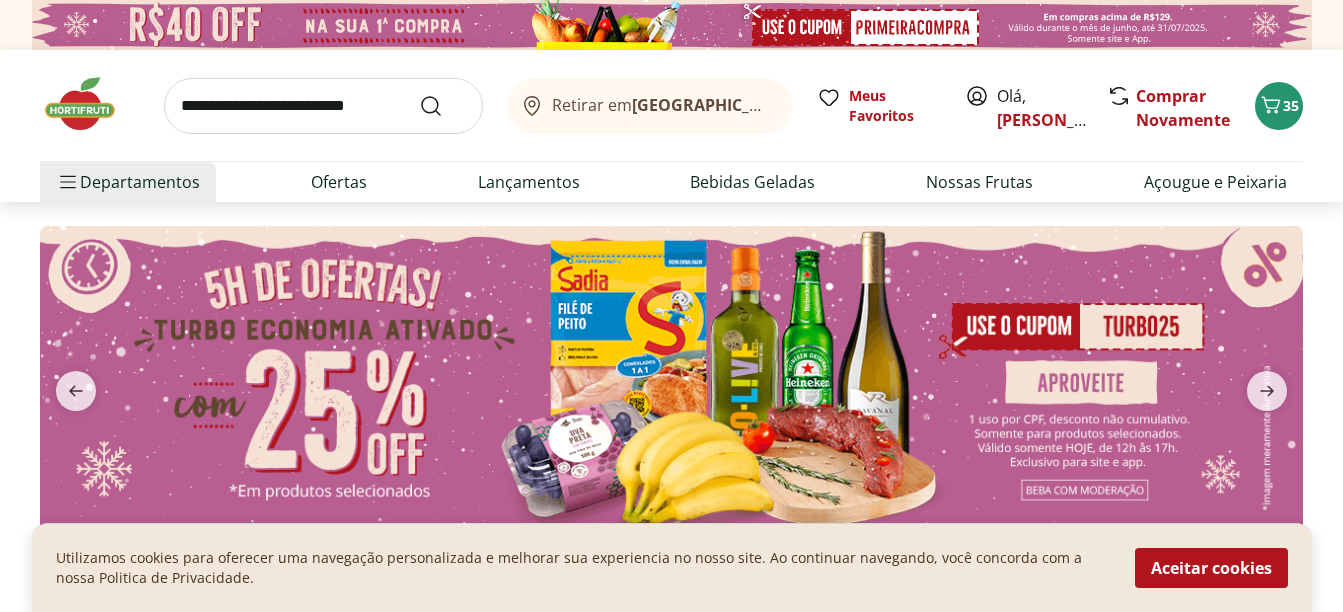 click at bounding box center (671, 379) 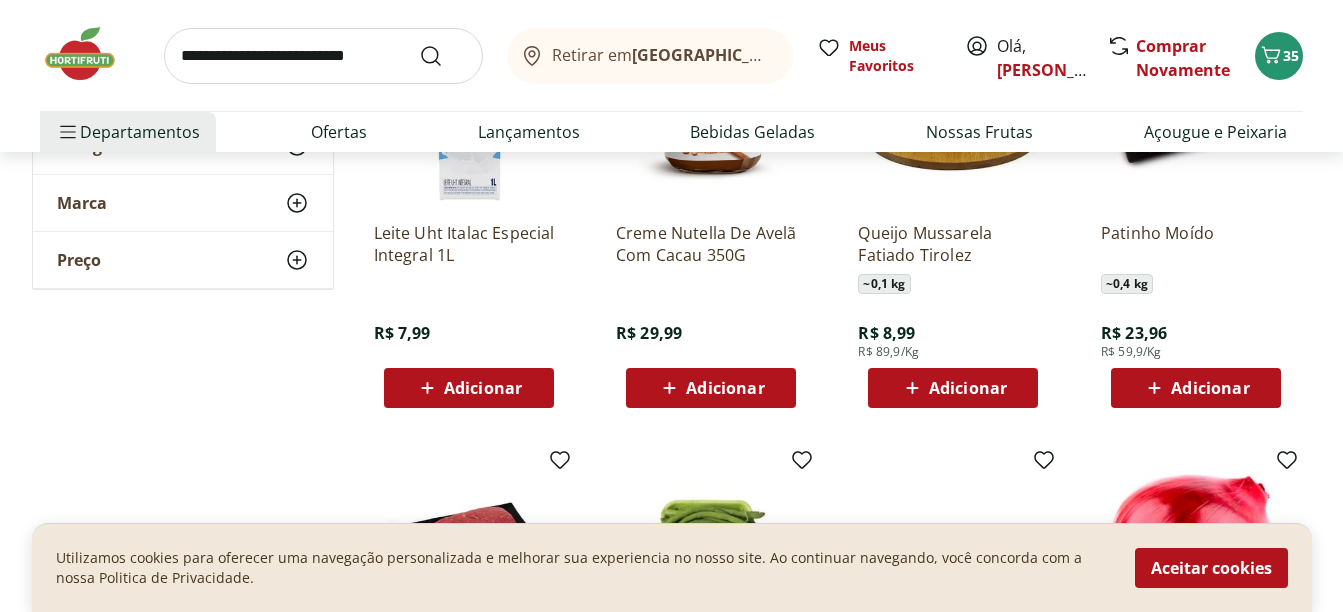 scroll, scrollTop: 800, scrollLeft: 0, axis: vertical 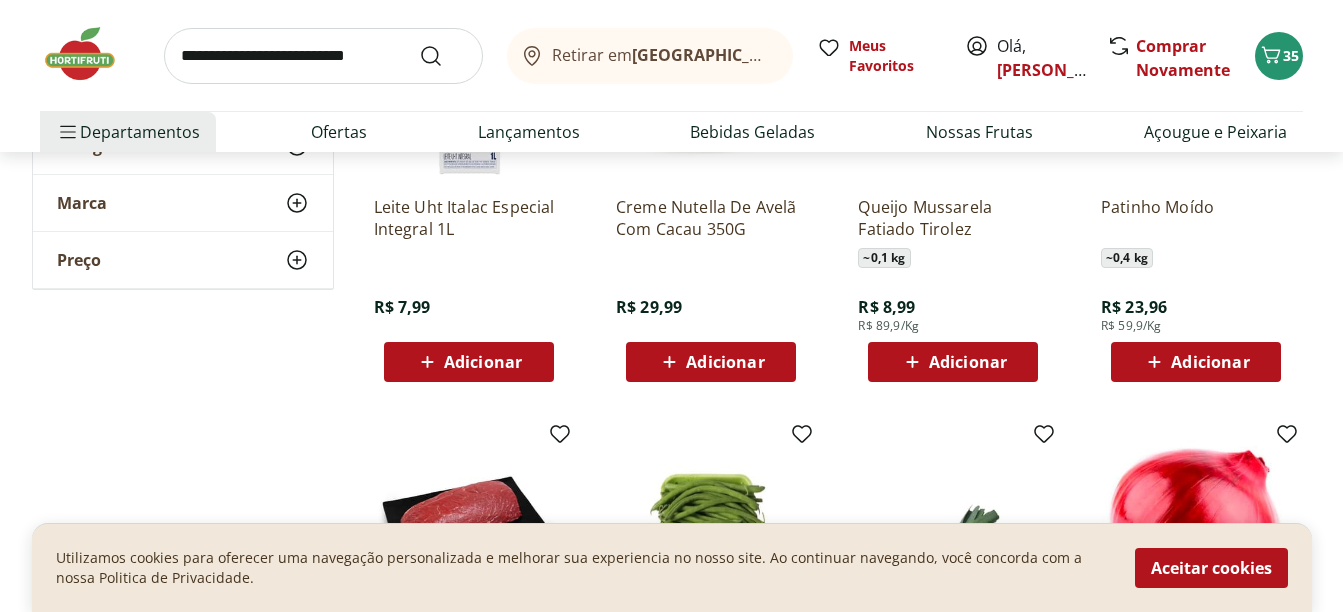 click 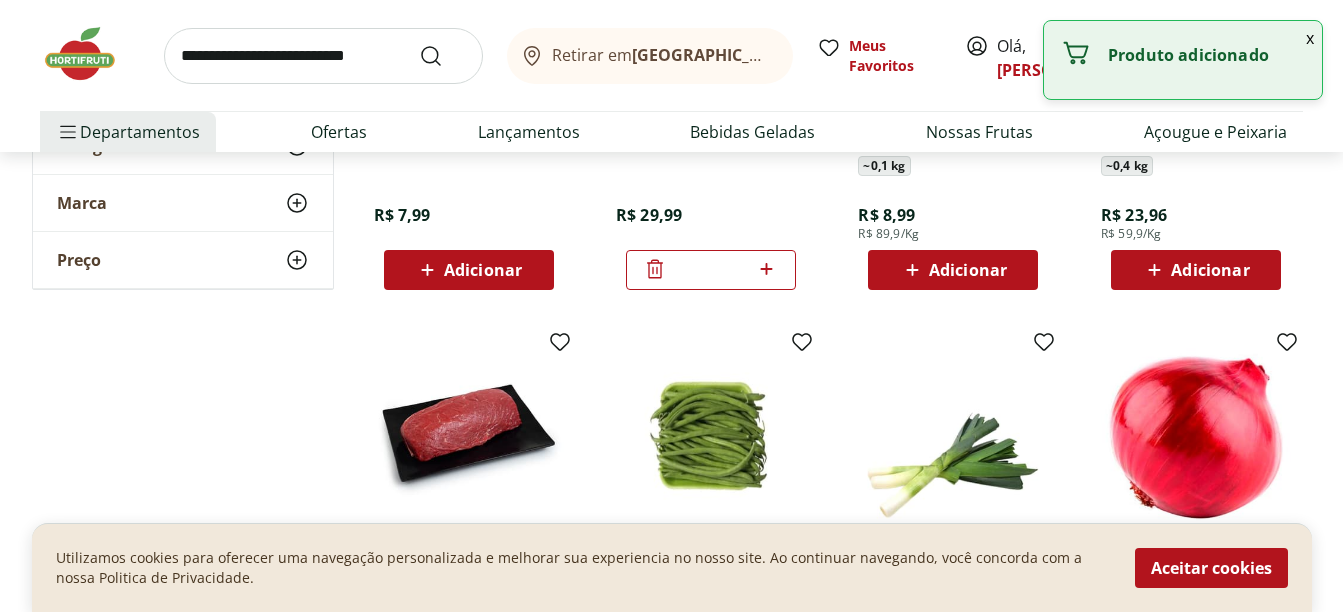 scroll, scrollTop: 1100, scrollLeft: 0, axis: vertical 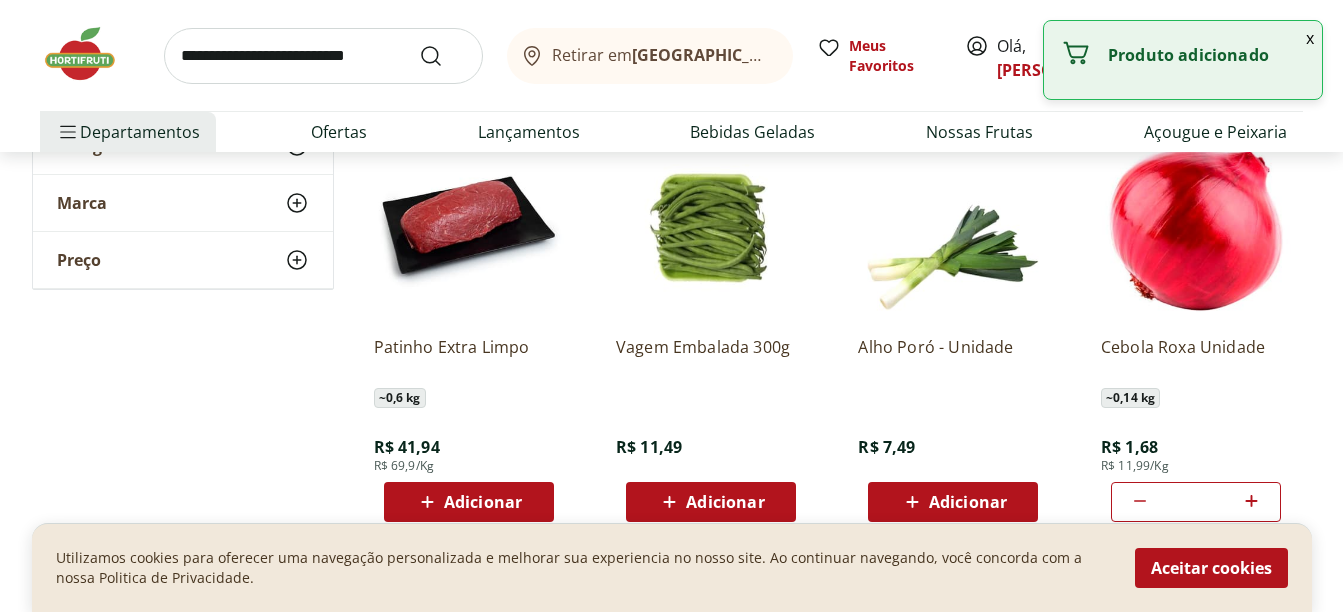 click on "Aceitar cookies" at bounding box center [1211, 568] 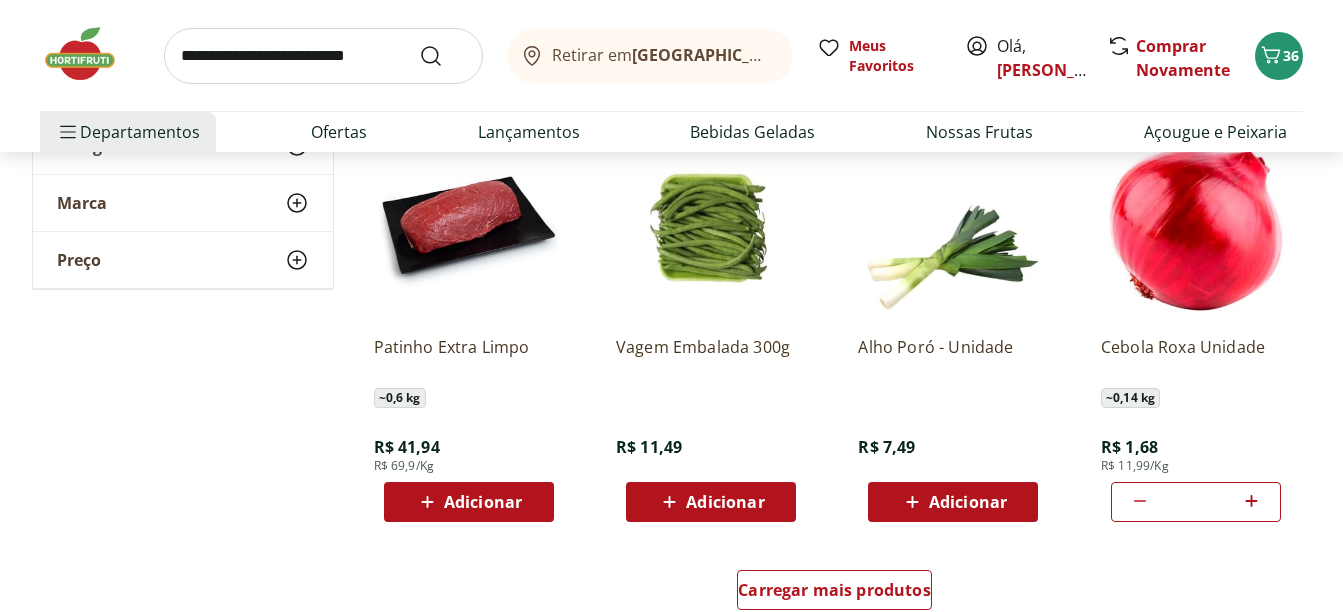 click 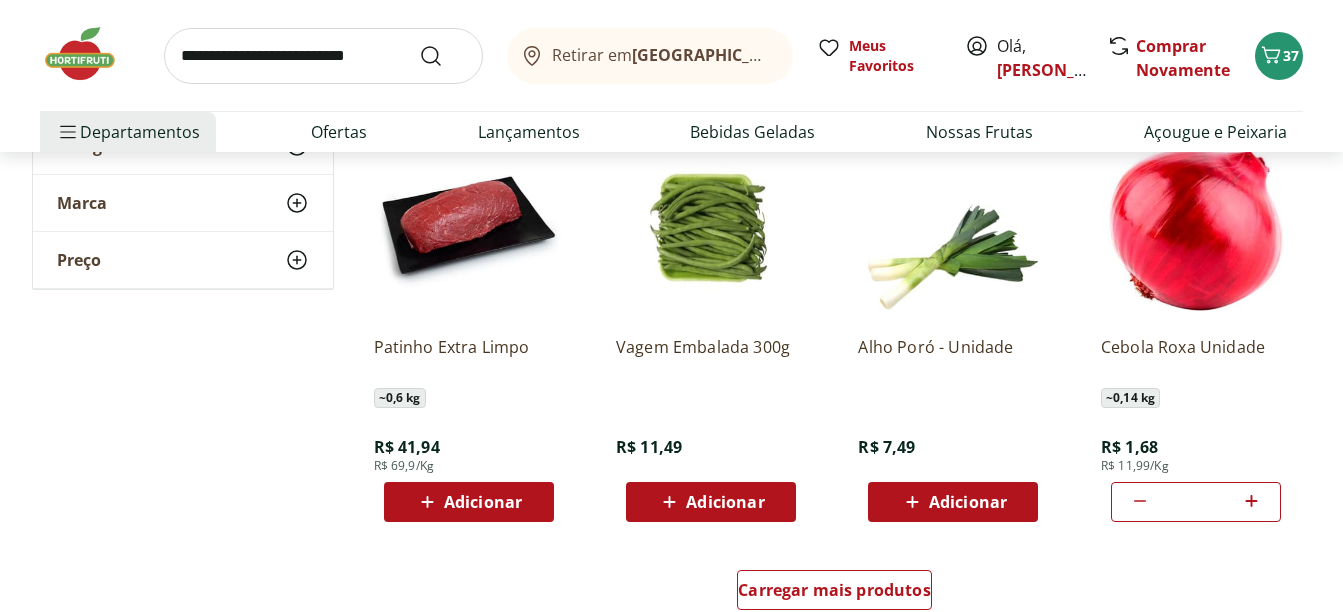 type on "*" 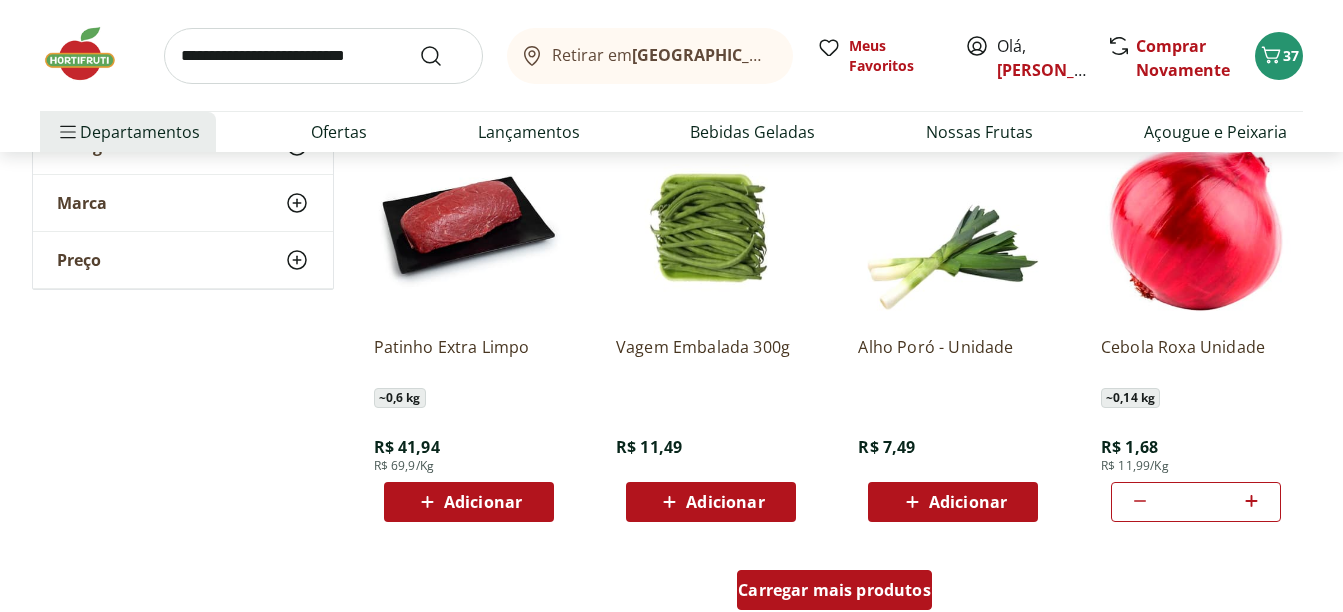 click on "Carregar mais produtos" at bounding box center [834, 590] 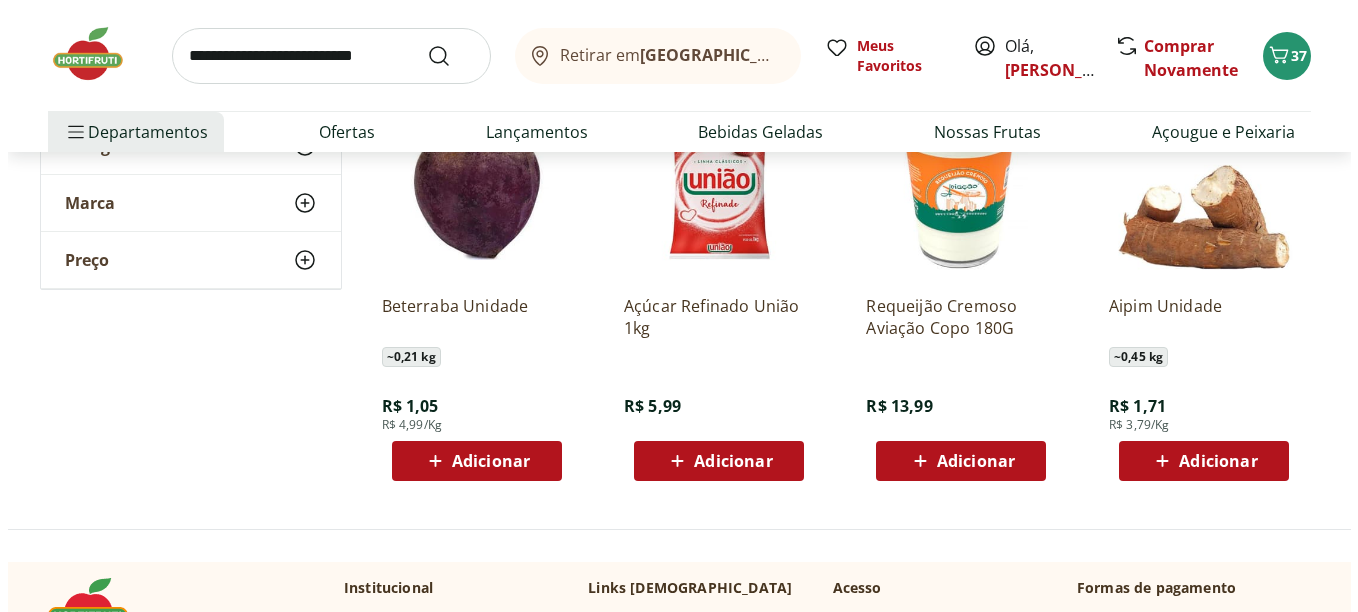 scroll, scrollTop: 2400, scrollLeft: 0, axis: vertical 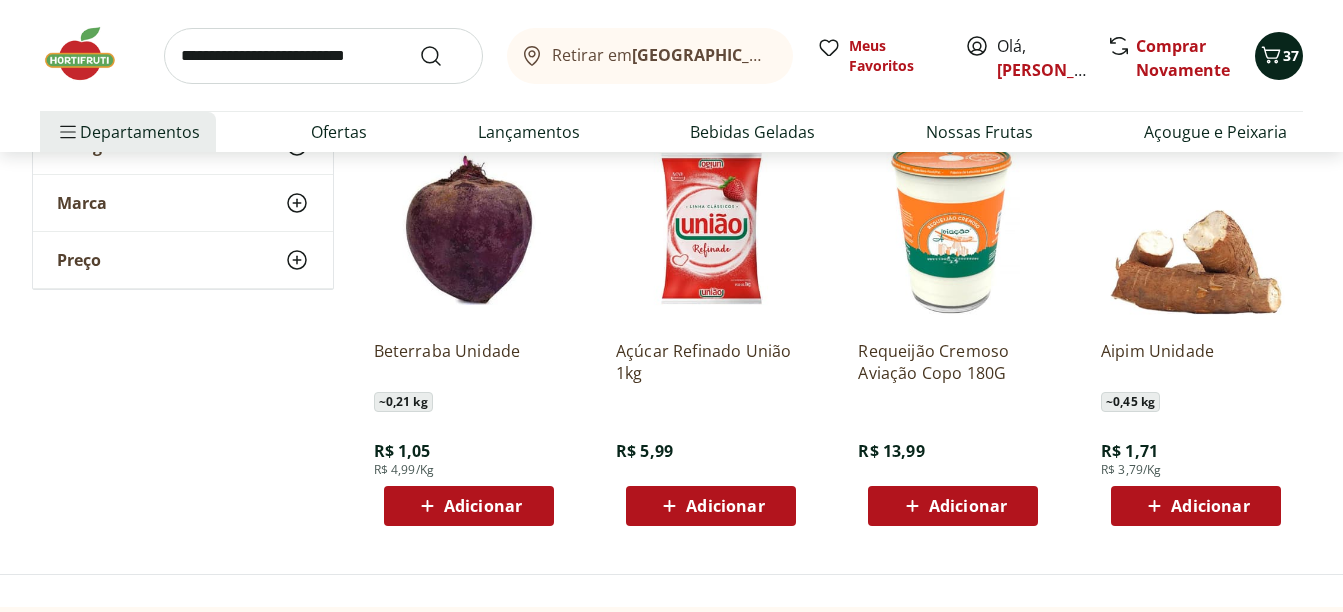 click on "37" at bounding box center (1279, 56) 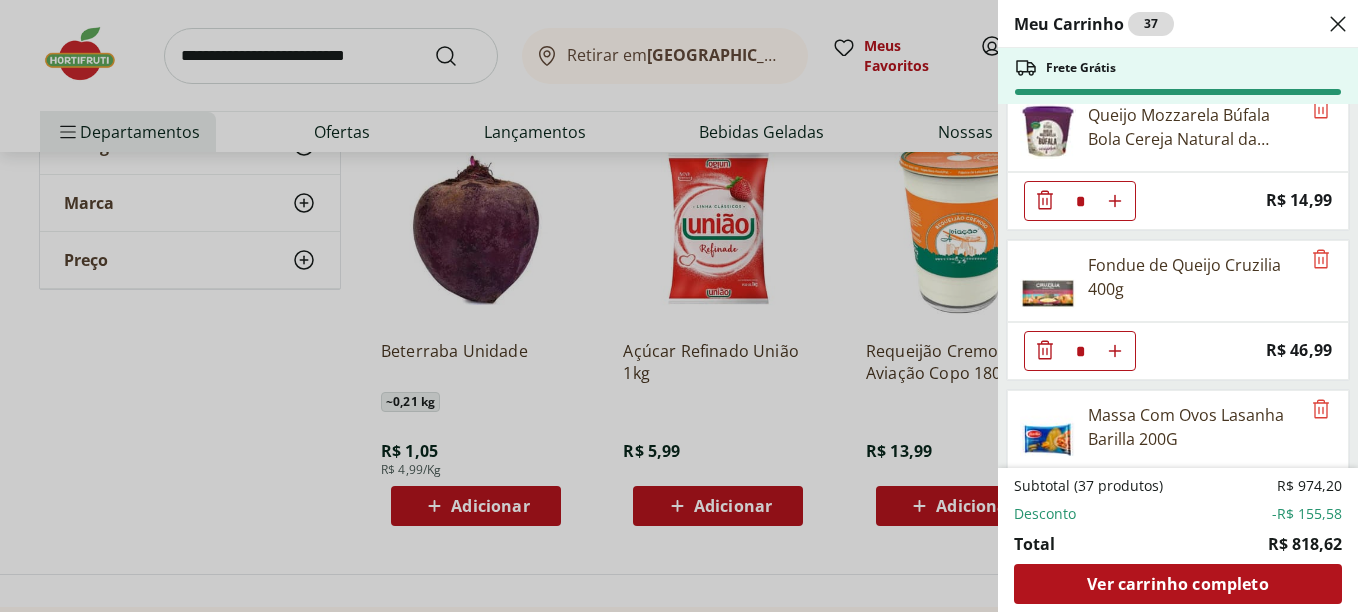 scroll, scrollTop: 2944, scrollLeft: 0, axis: vertical 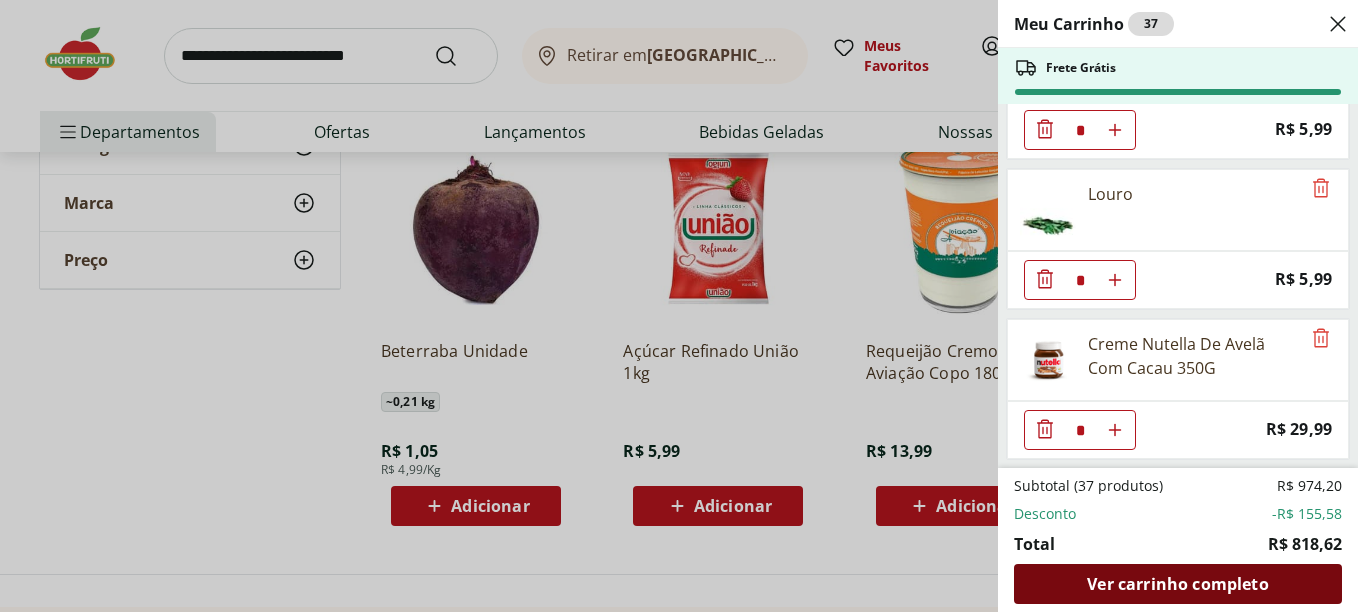 click on "Ver carrinho completo" at bounding box center (1177, 584) 